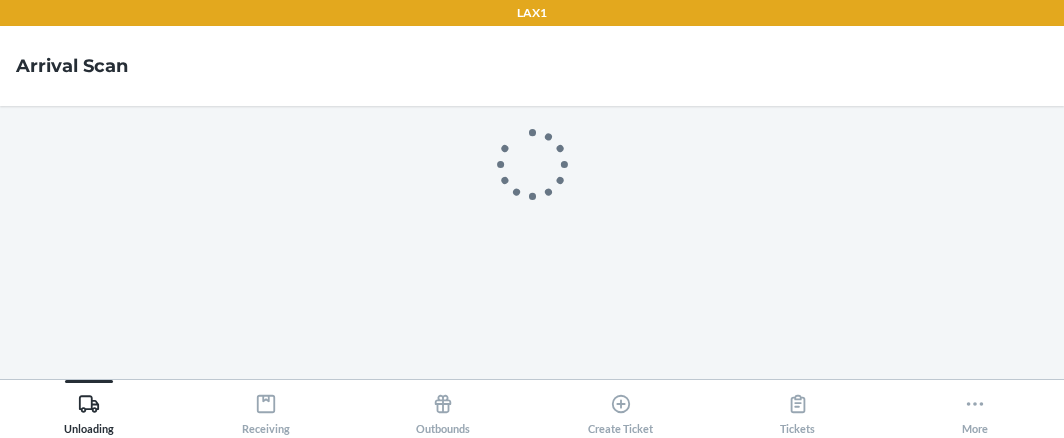 scroll, scrollTop: 0, scrollLeft: 0, axis: both 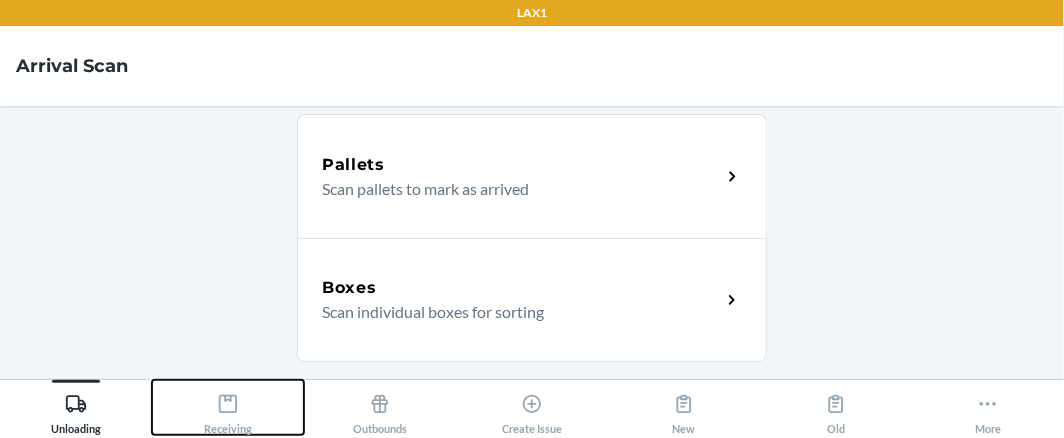 click 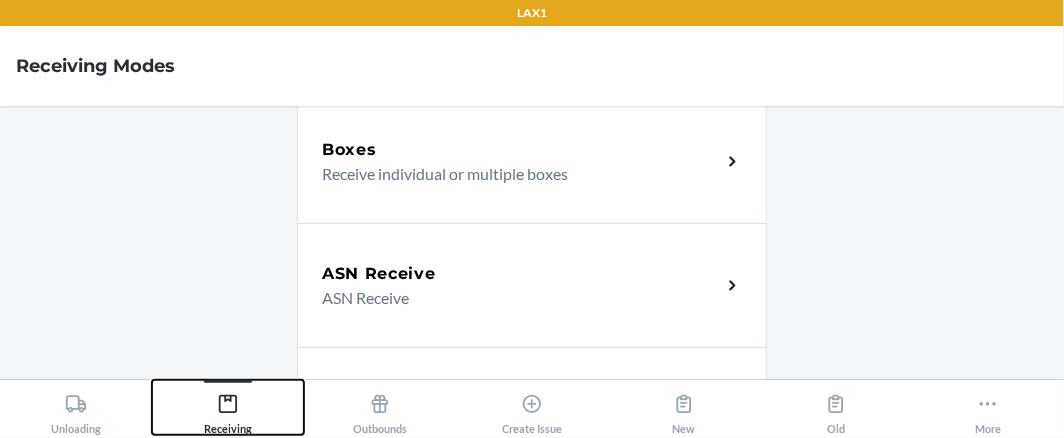 scroll, scrollTop: 0, scrollLeft: 0, axis: both 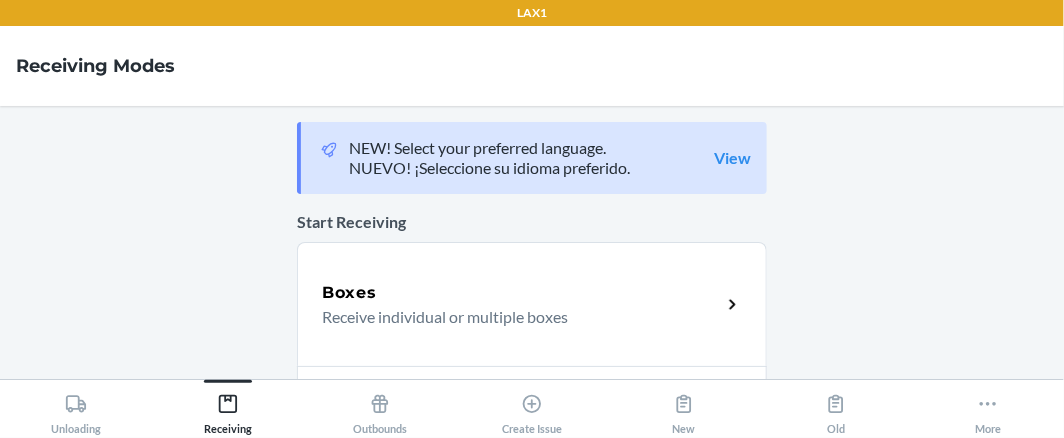 click on "Receive individual or multiple boxes" at bounding box center [513, 317] 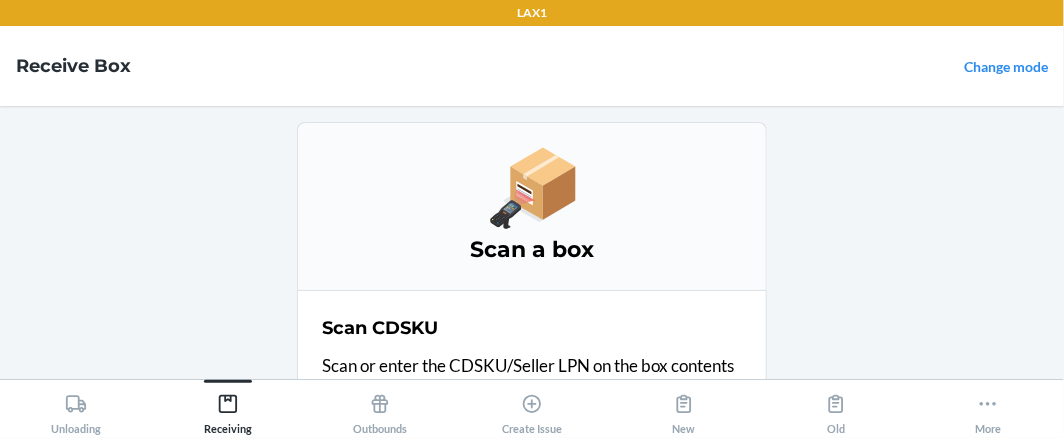 scroll, scrollTop: 195, scrollLeft: 0, axis: vertical 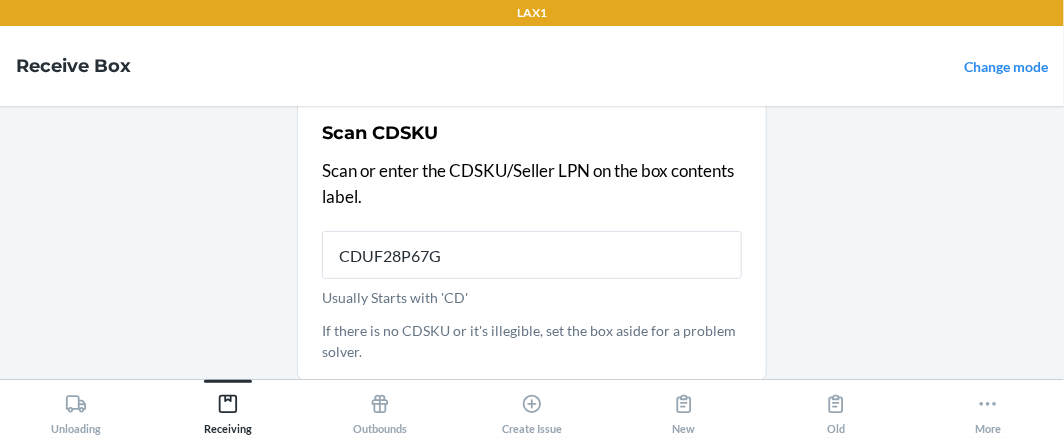 type on "CDUF28P67GL" 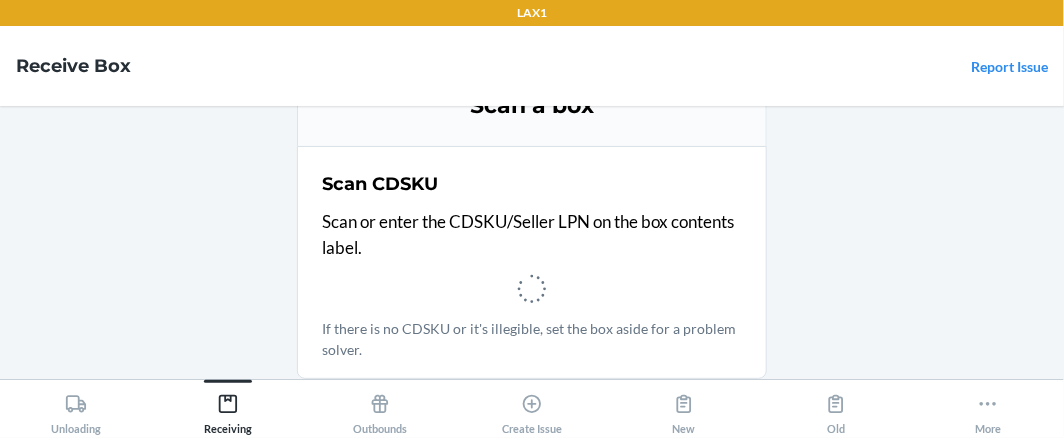 scroll, scrollTop: 142, scrollLeft: 0, axis: vertical 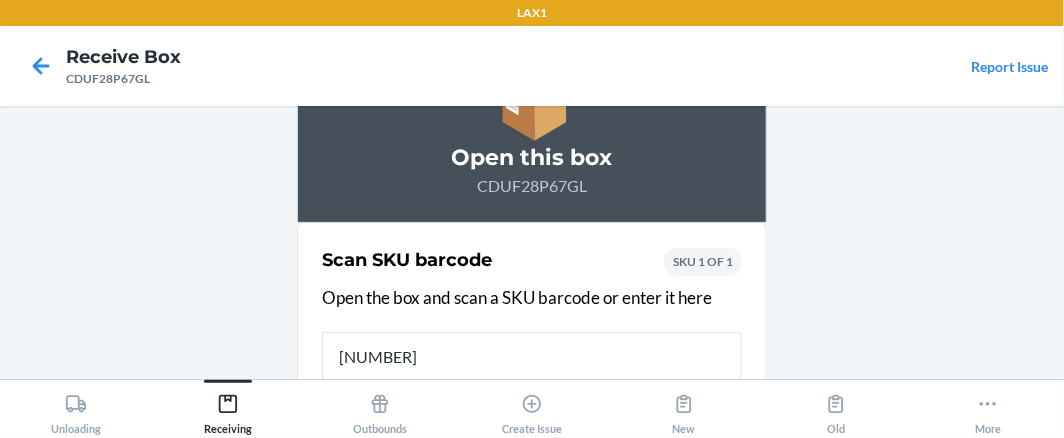 type on "840229528684" 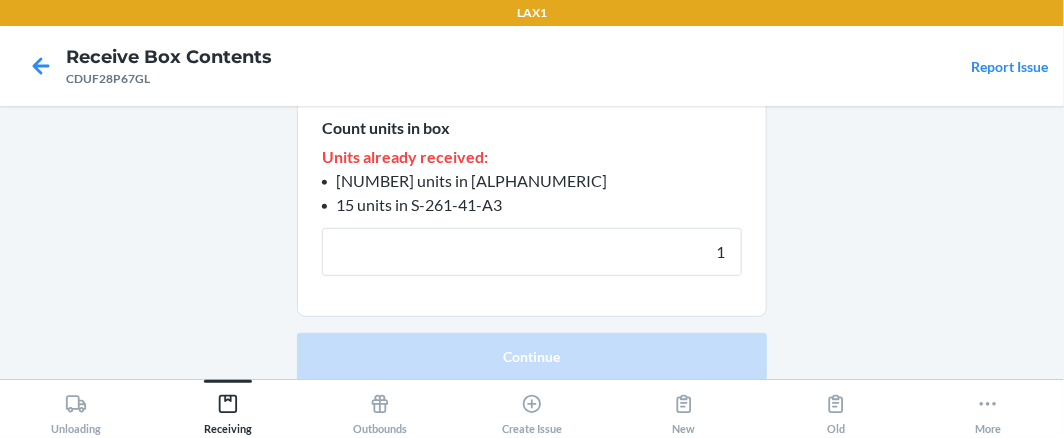 scroll, scrollTop: 276, scrollLeft: 0, axis: vertical 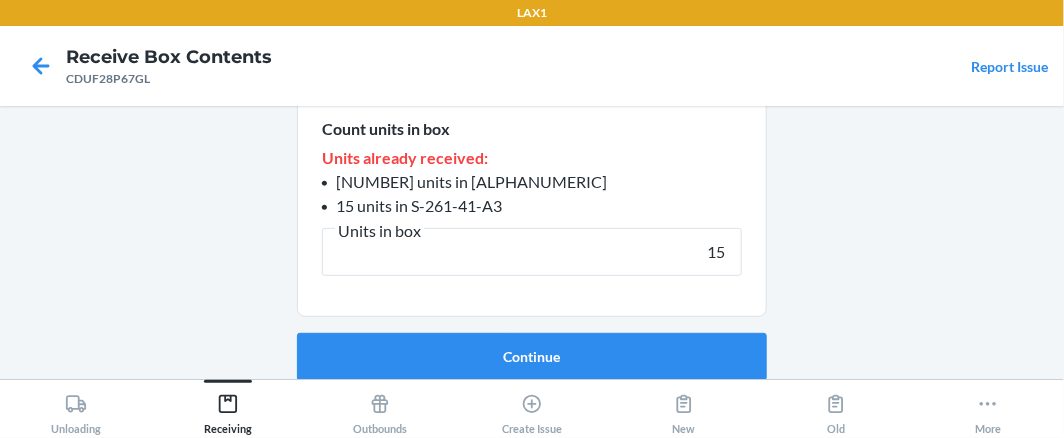 type on "15" 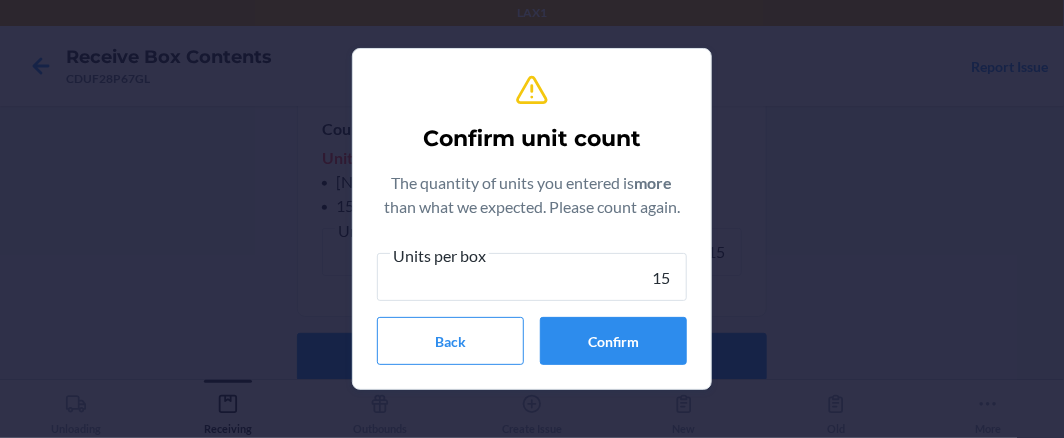 type on "15" 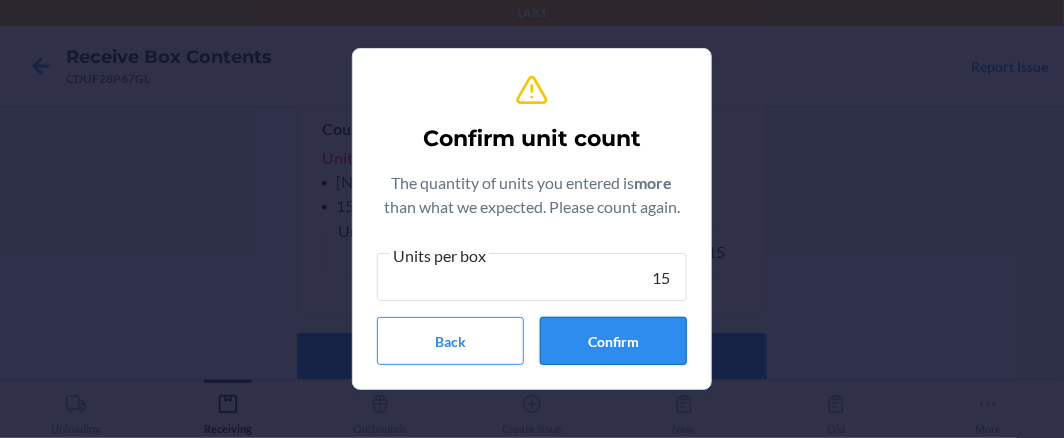 click on "Confirm" at bounding box center (613, 341) 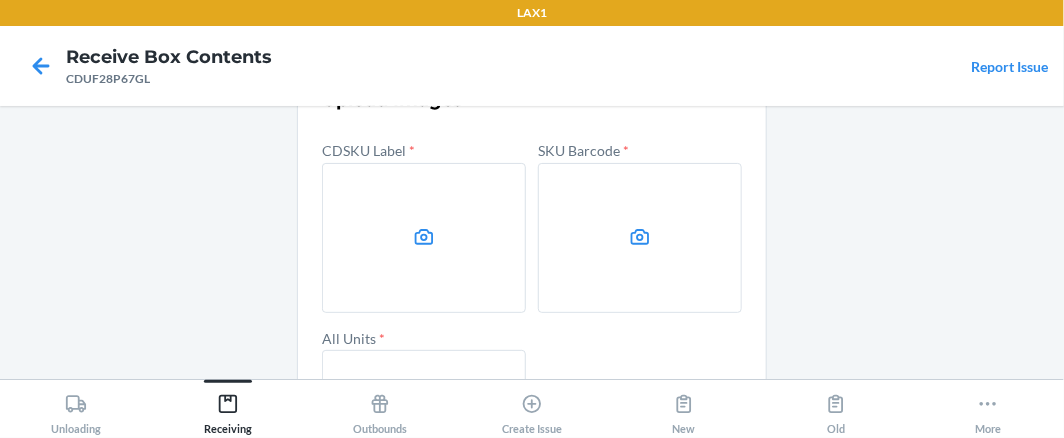 scroll, scrollTop: 111, scrollLeft: 0, axis: vertical 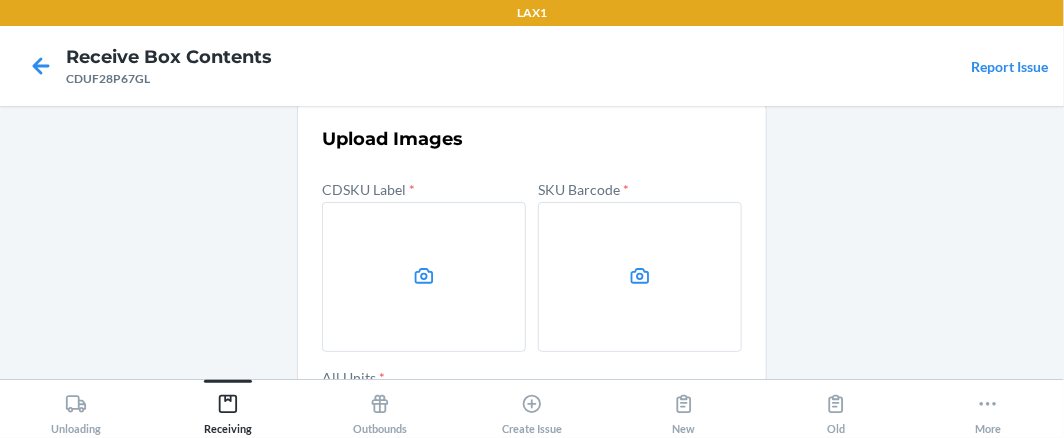 click at bounding box center (424, 277) 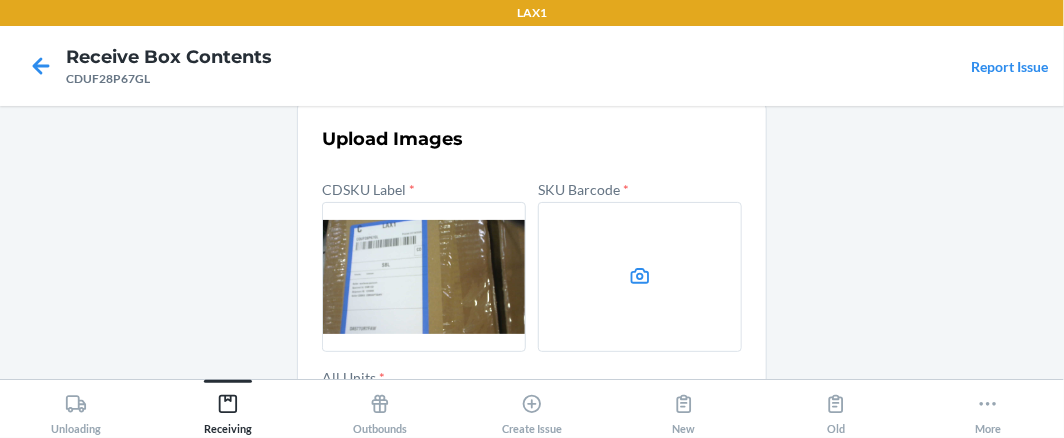 click at bounding box center [640, 277] 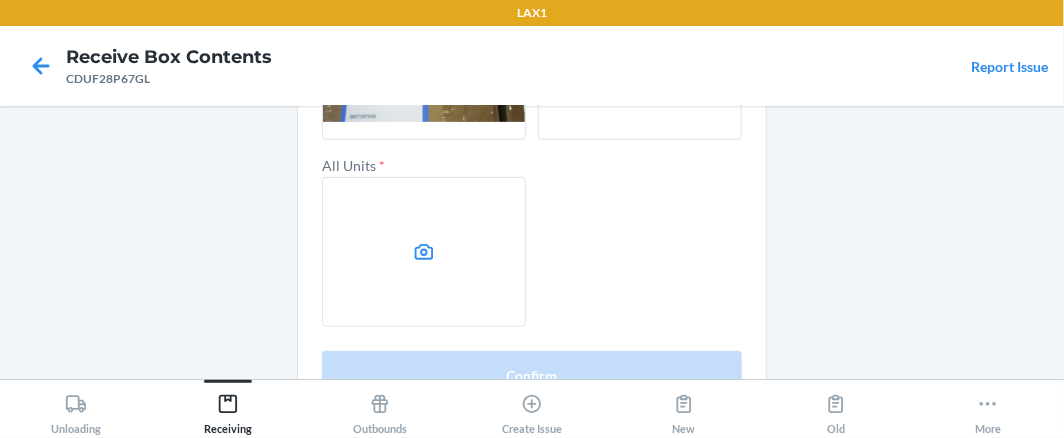 scroll, scrollTop: 333, scrollLeft: 0, axis: vertical 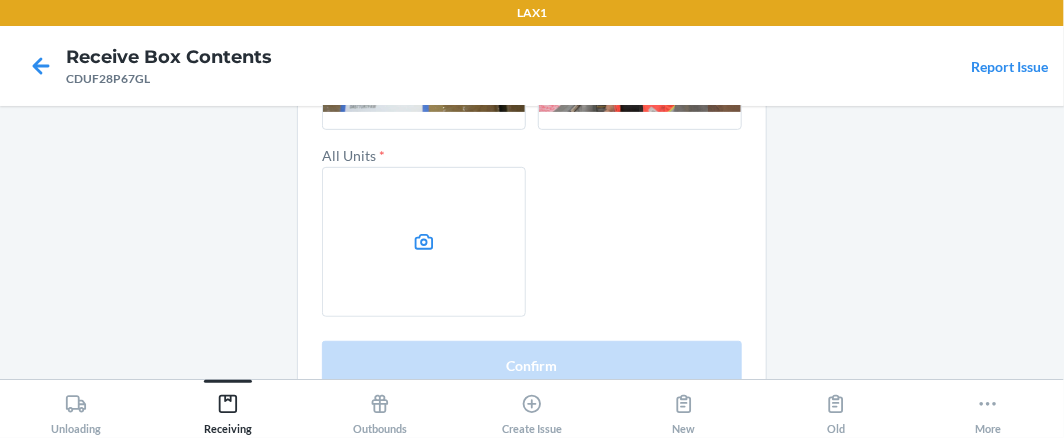 click at bounding box center (424, 242) 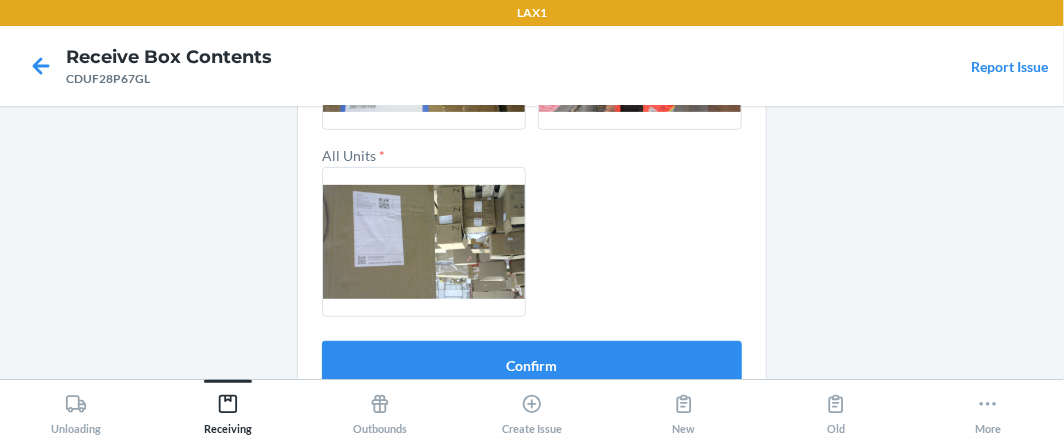 scroll, scrollTop: 366, scrollLeft: 0, axis: vertical 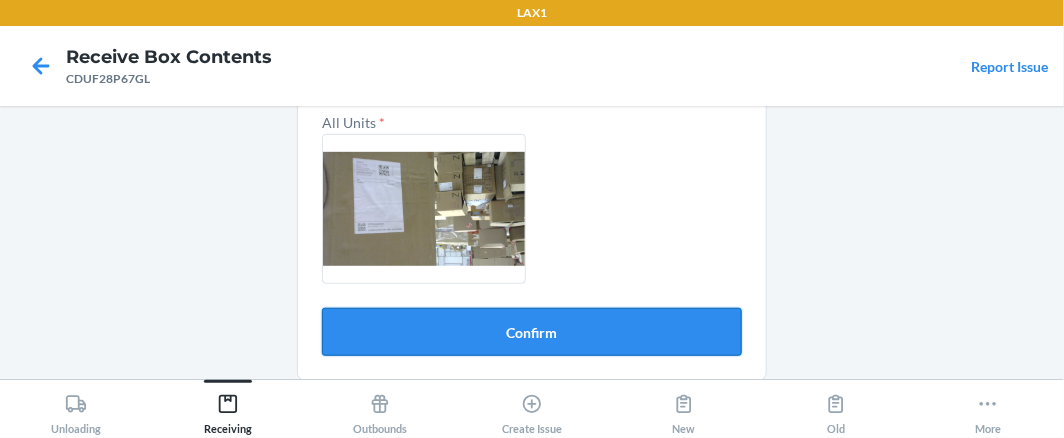 click on "Confirm" at bounding box center [532, 332] 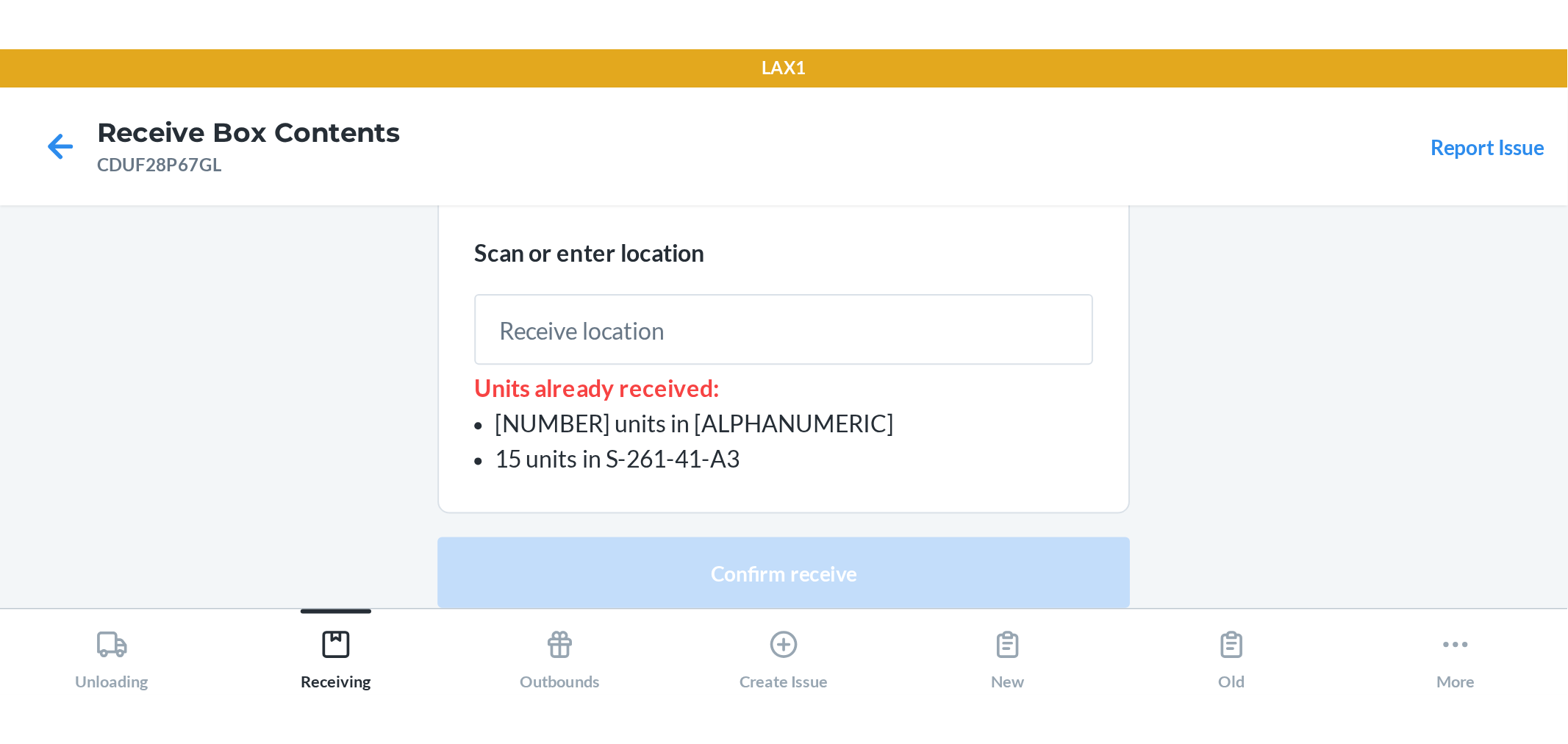scroll, scrollTop: 135, scrollLeft: 0, axis: vertical 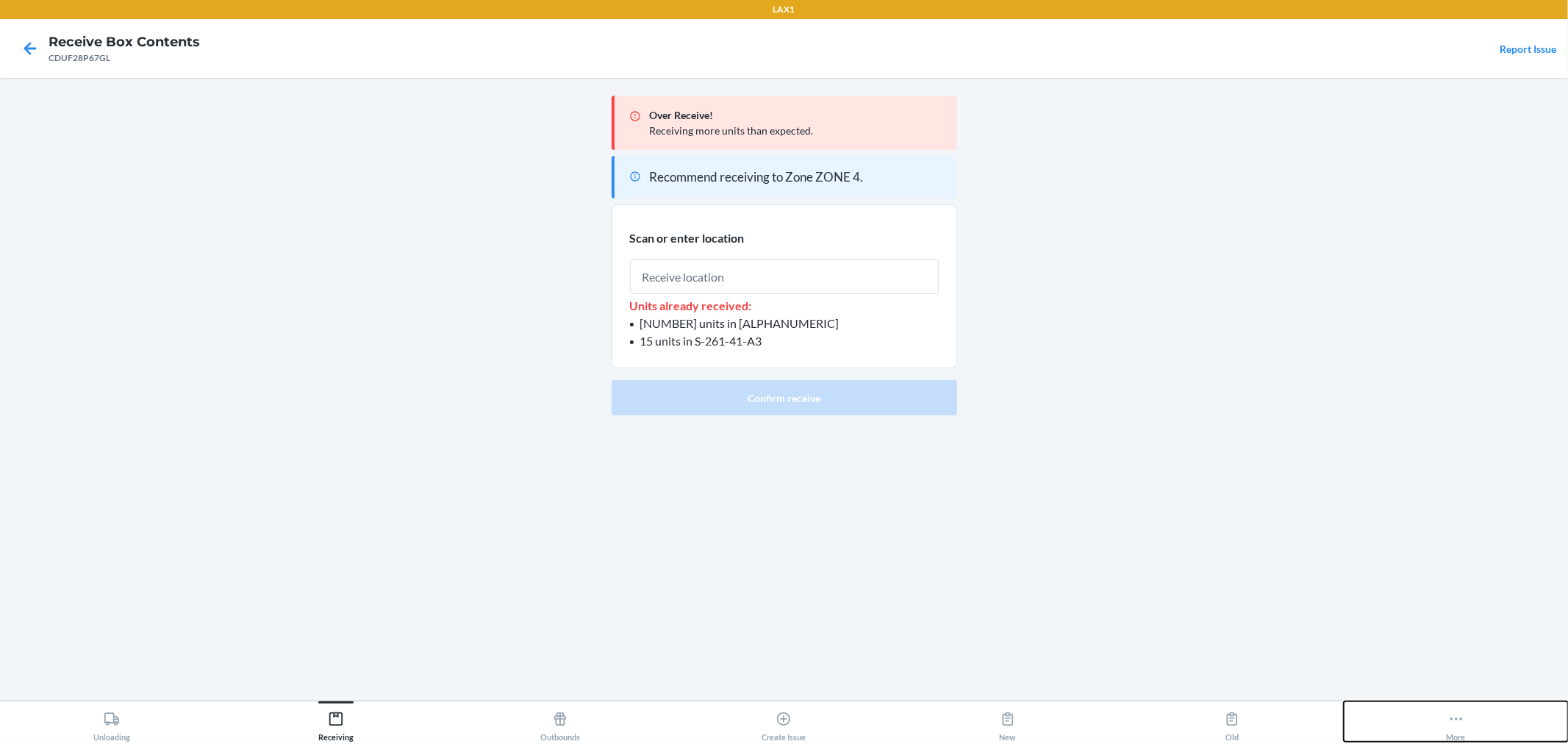 click 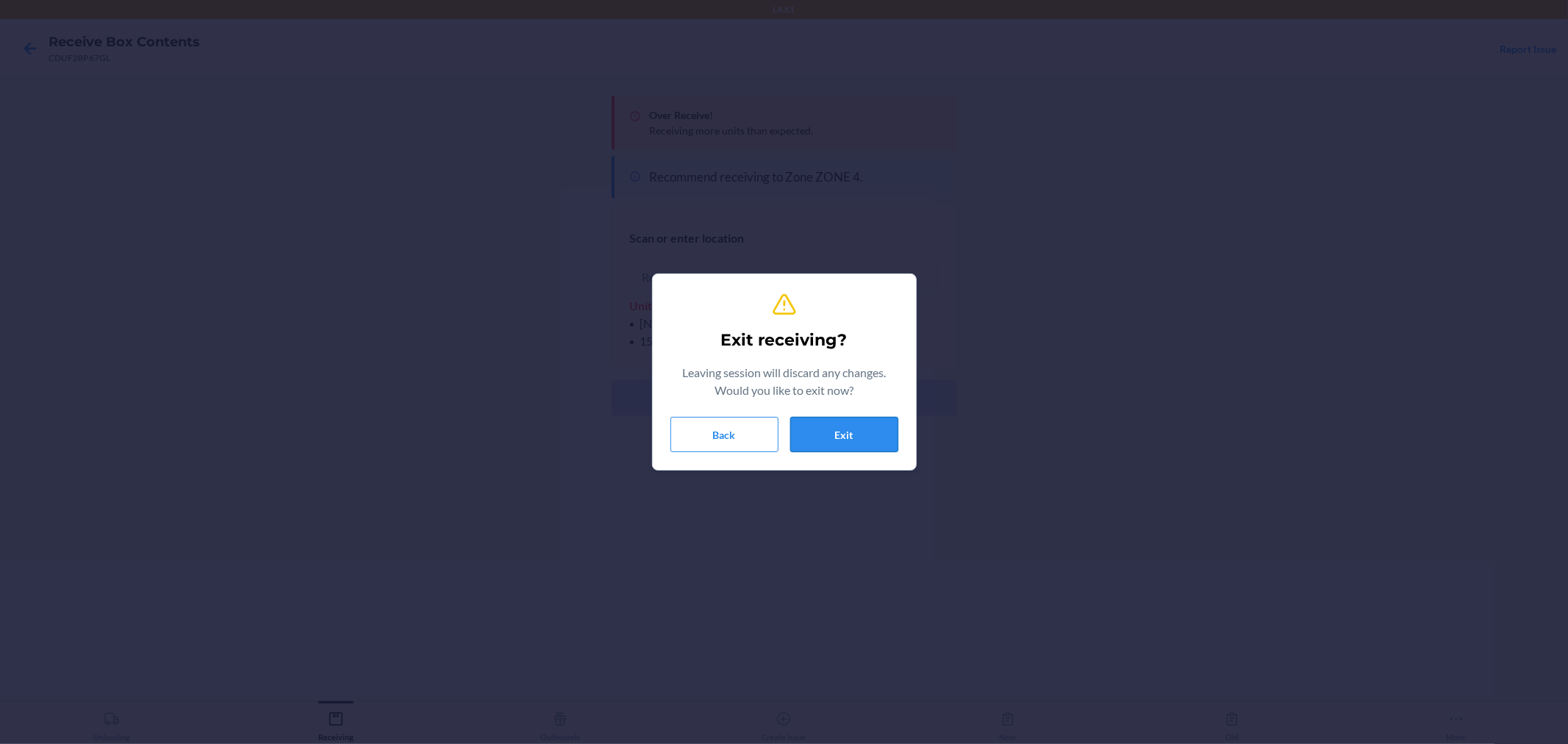 click on "Exit" at bounding box center [844, 434] 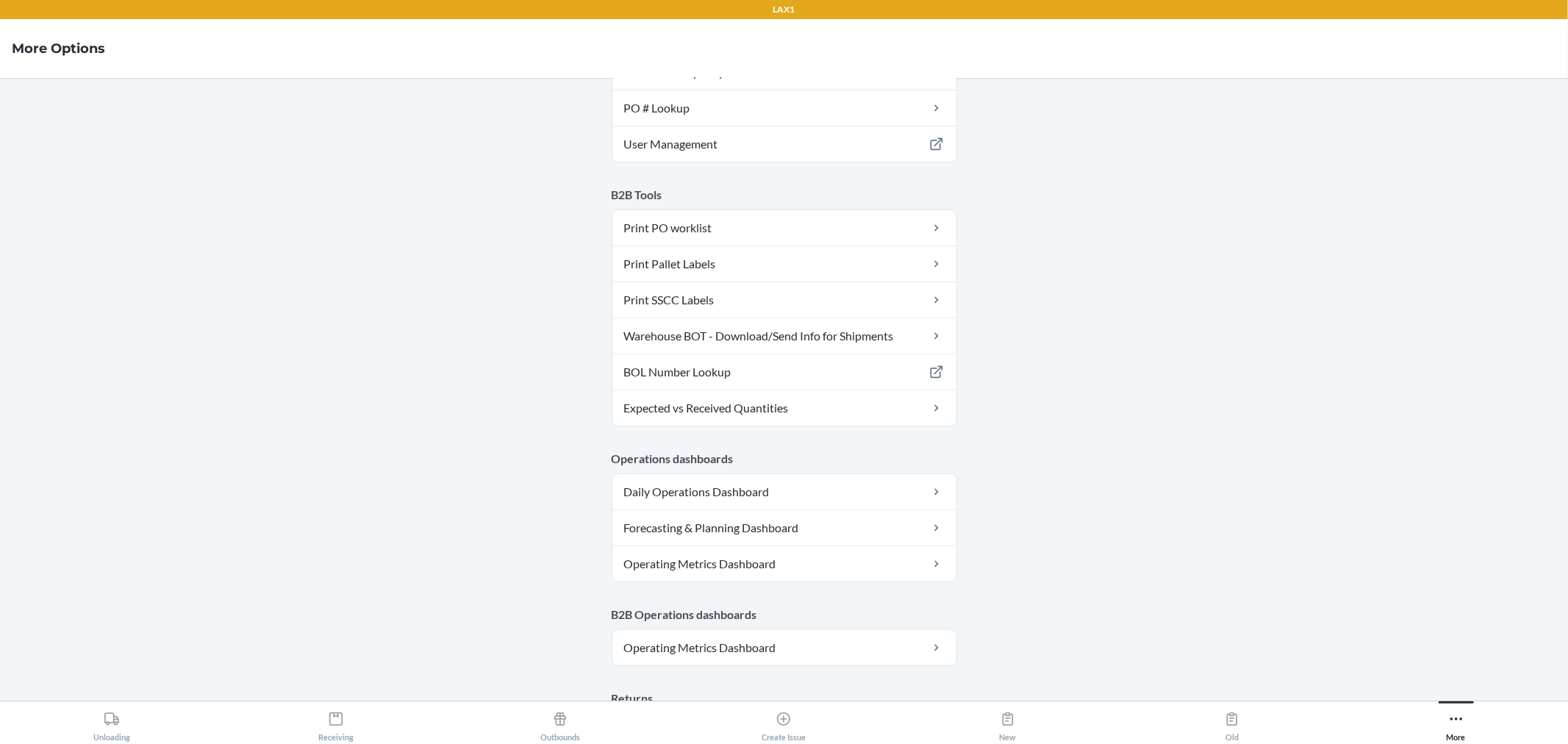 scroll, scrollTop: 408, scrollLeft: 0, axis: vertical 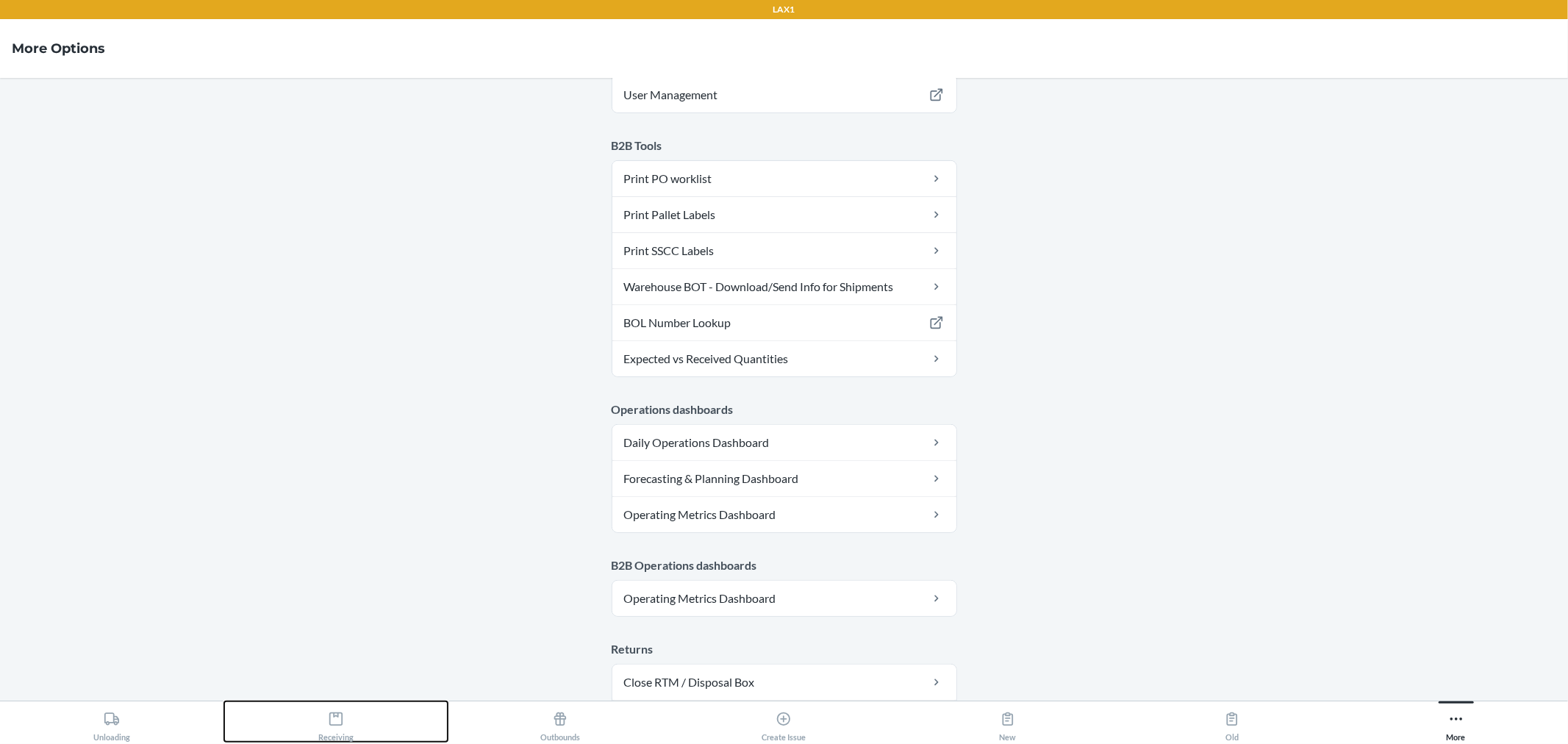 click on "Receiving" at bounding box center (336, 723) 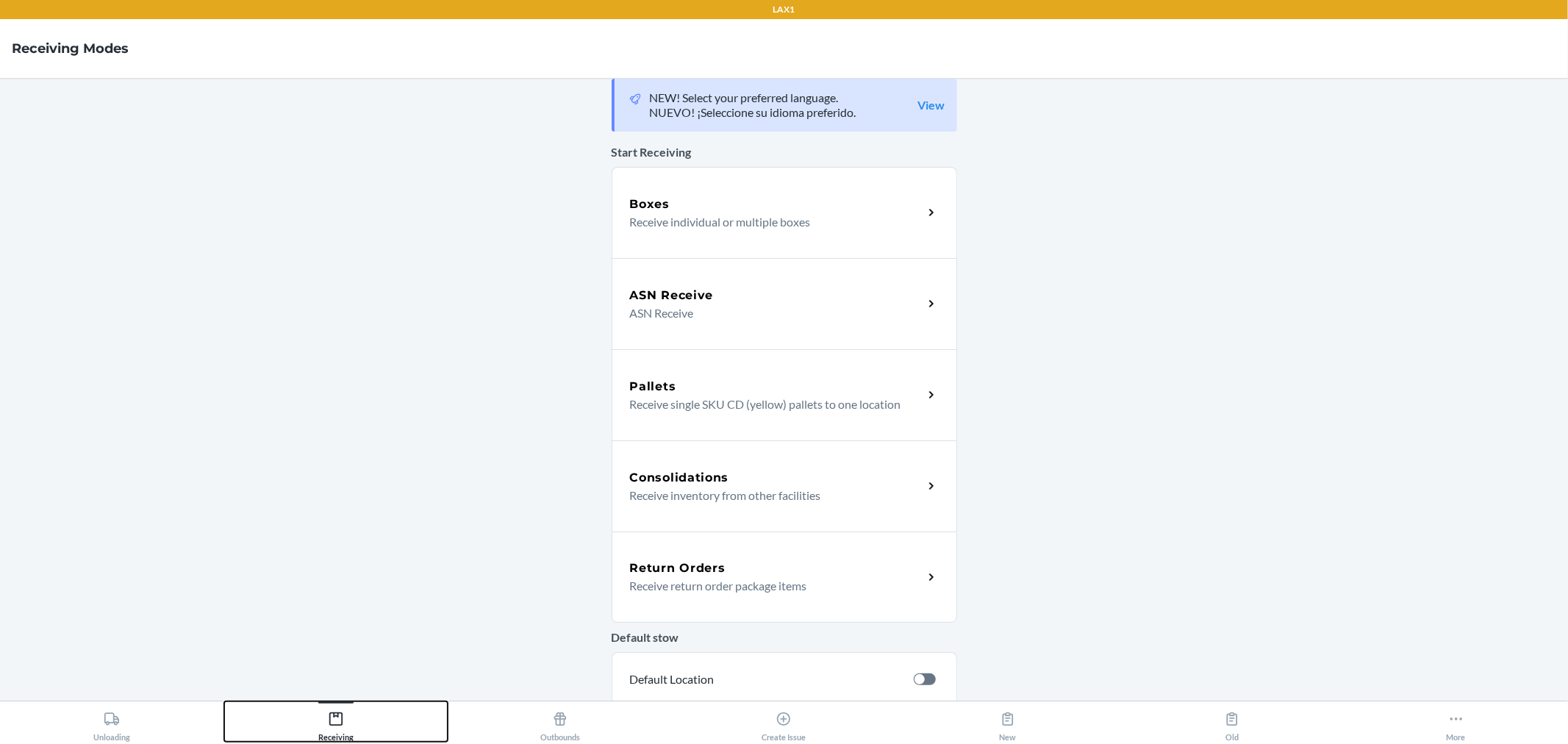 scroll, scrollTop: 0, scrollLeft: 0, axis: both 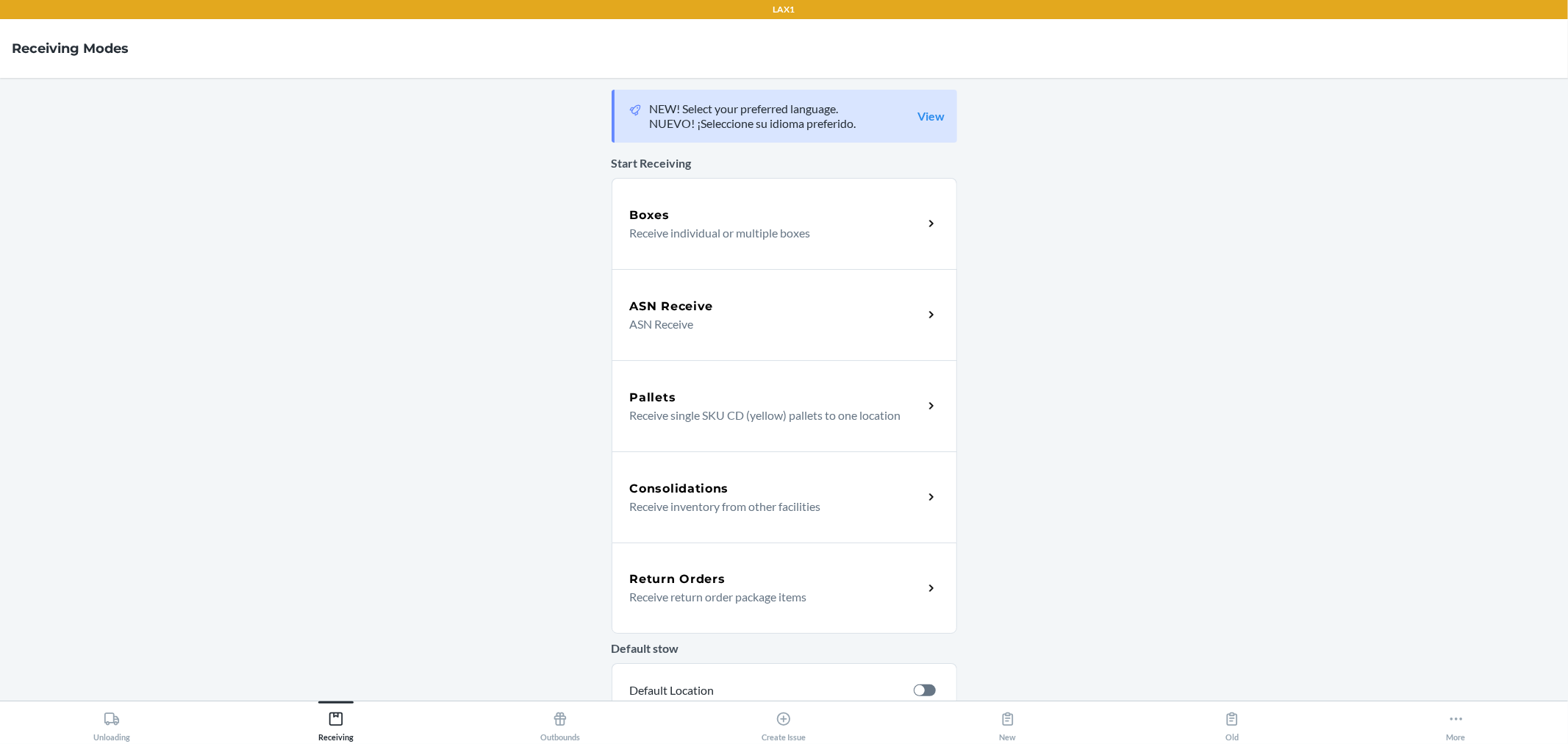 click on "Receive individual or multiple boxes" at bounding box center (770, 233) 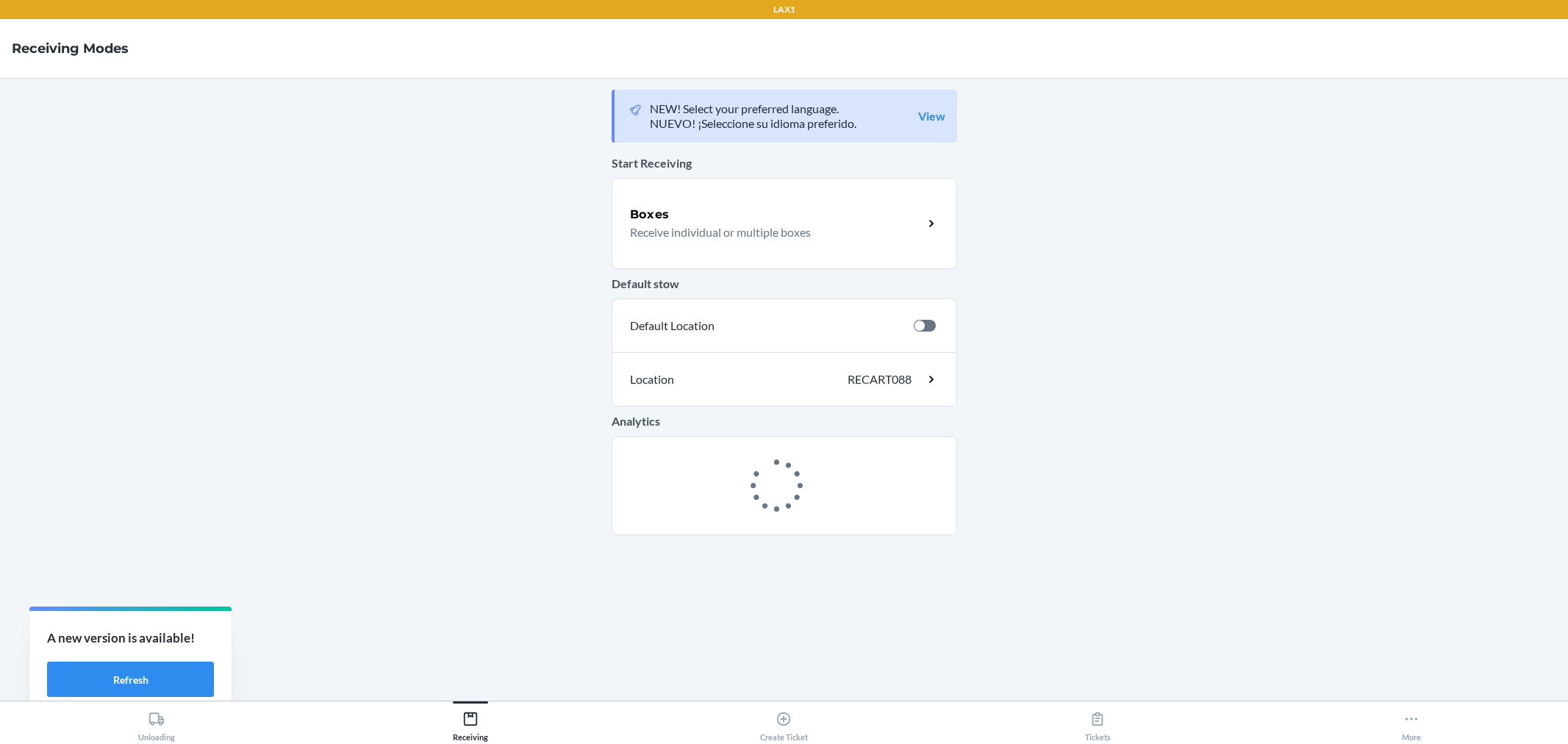 scroll, scrollTop: 0, scrollLeft: 0, axis: both 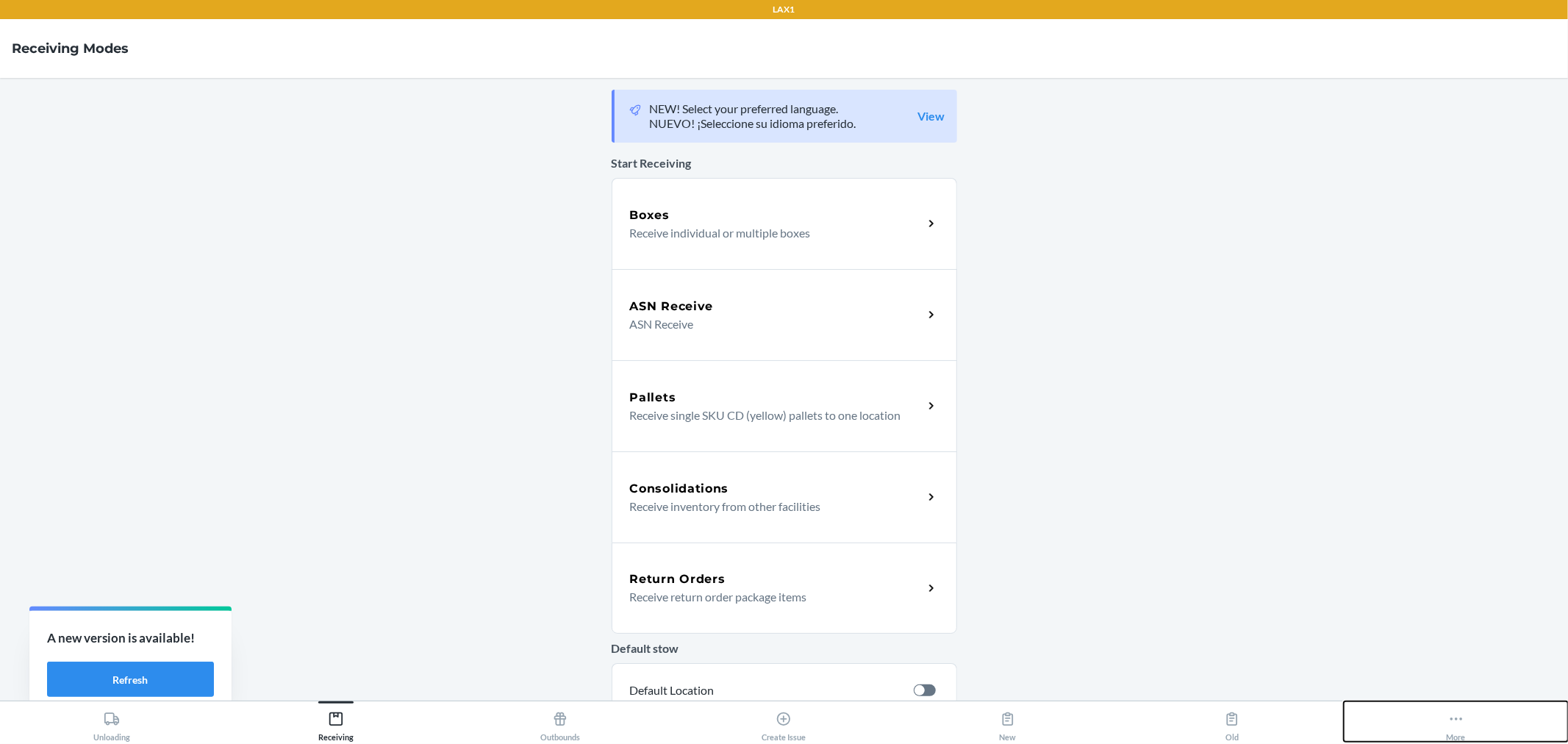 click 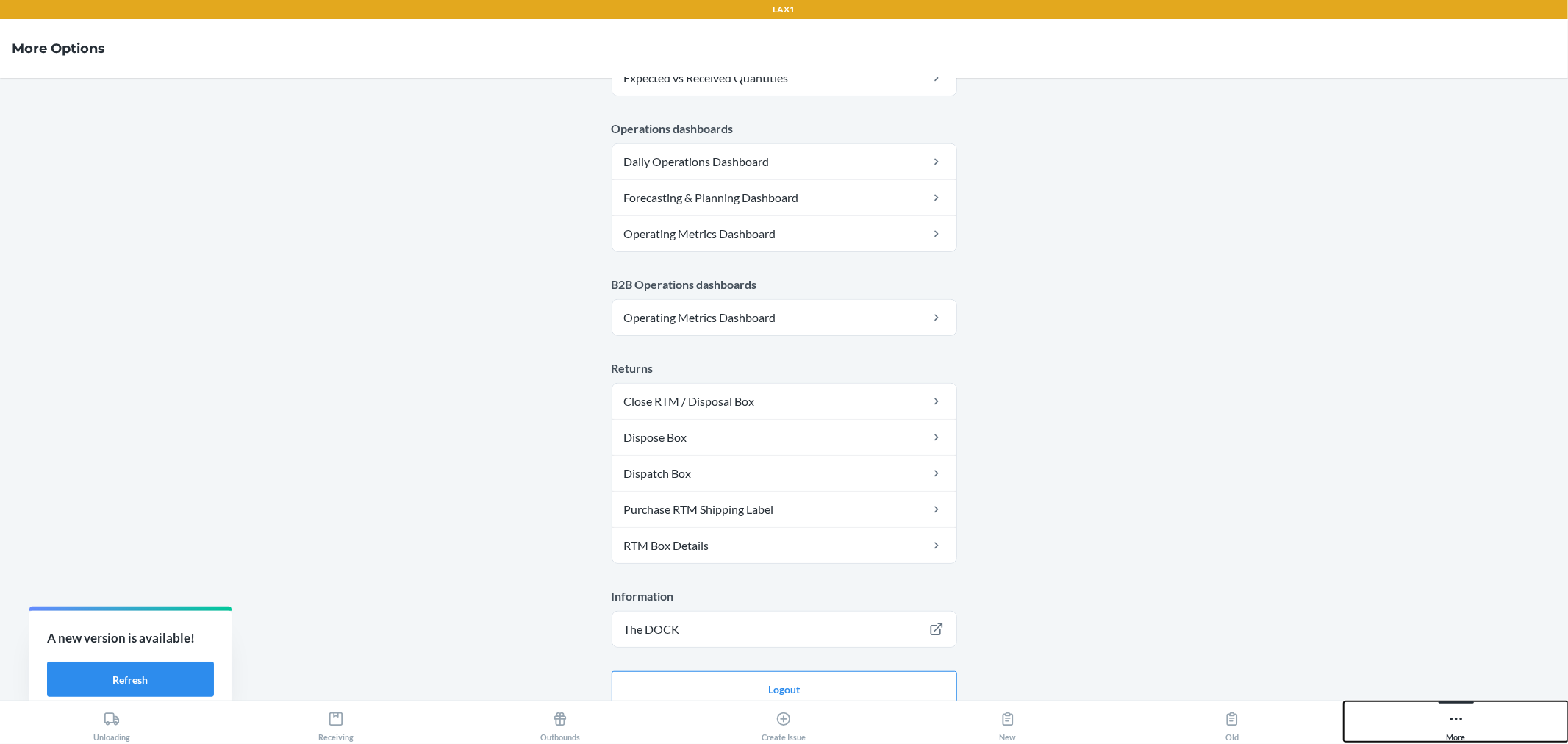 scroll, scrollTop: 672, scrollLeft: 0, axis: vertical 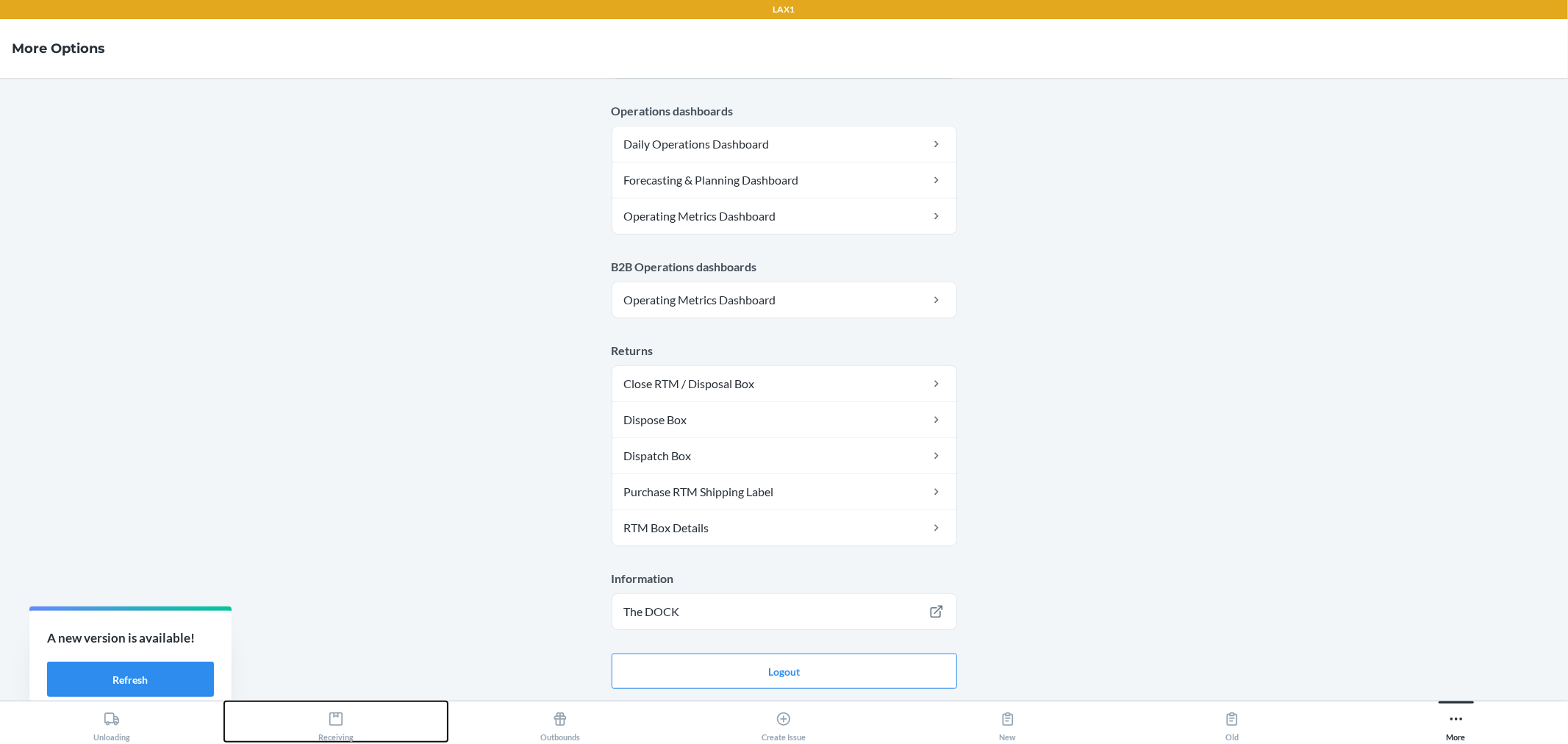 click on "Receiving" at bounding box center [336, 723] 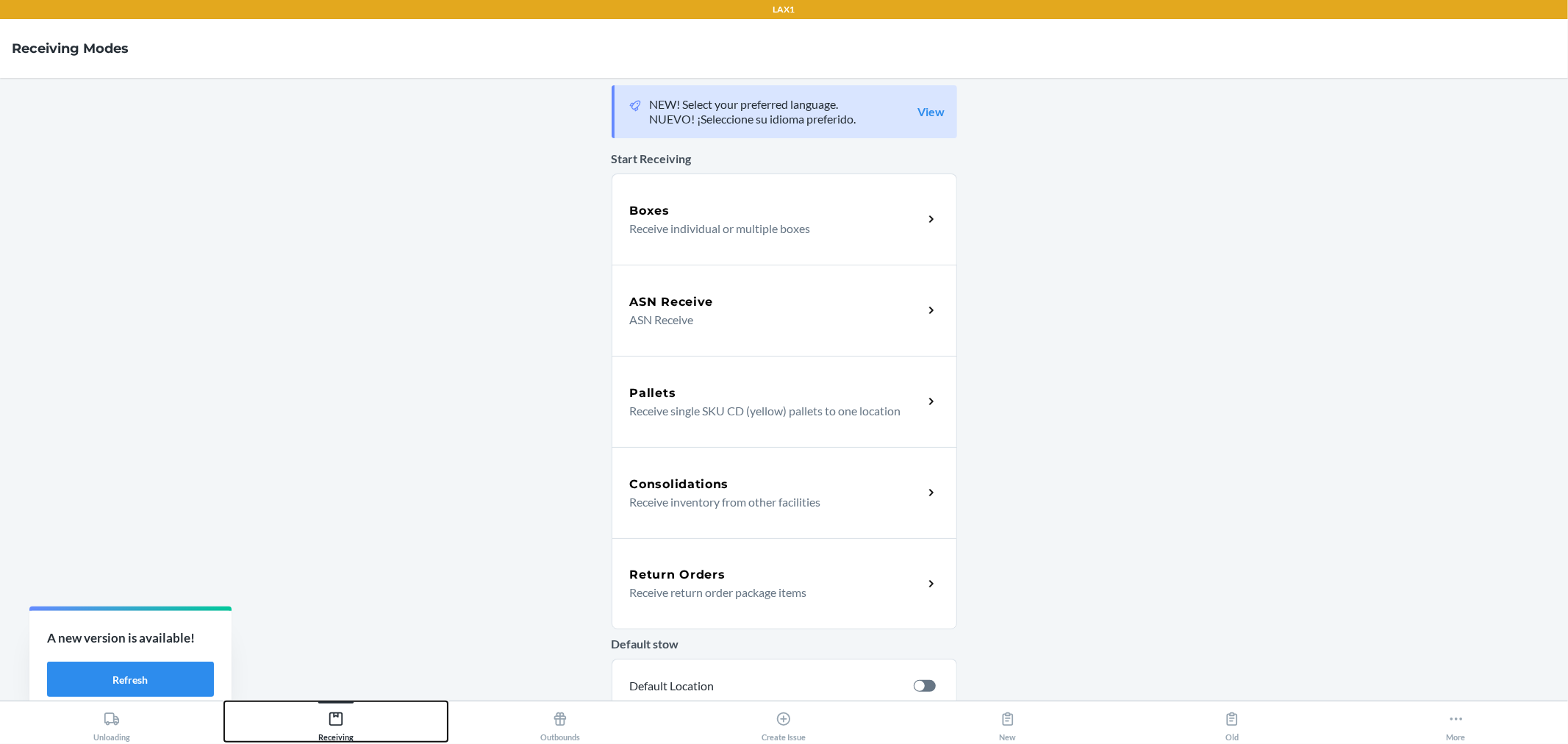 scroll, scrollTop: 0, scrollLeft: 0, axis: both 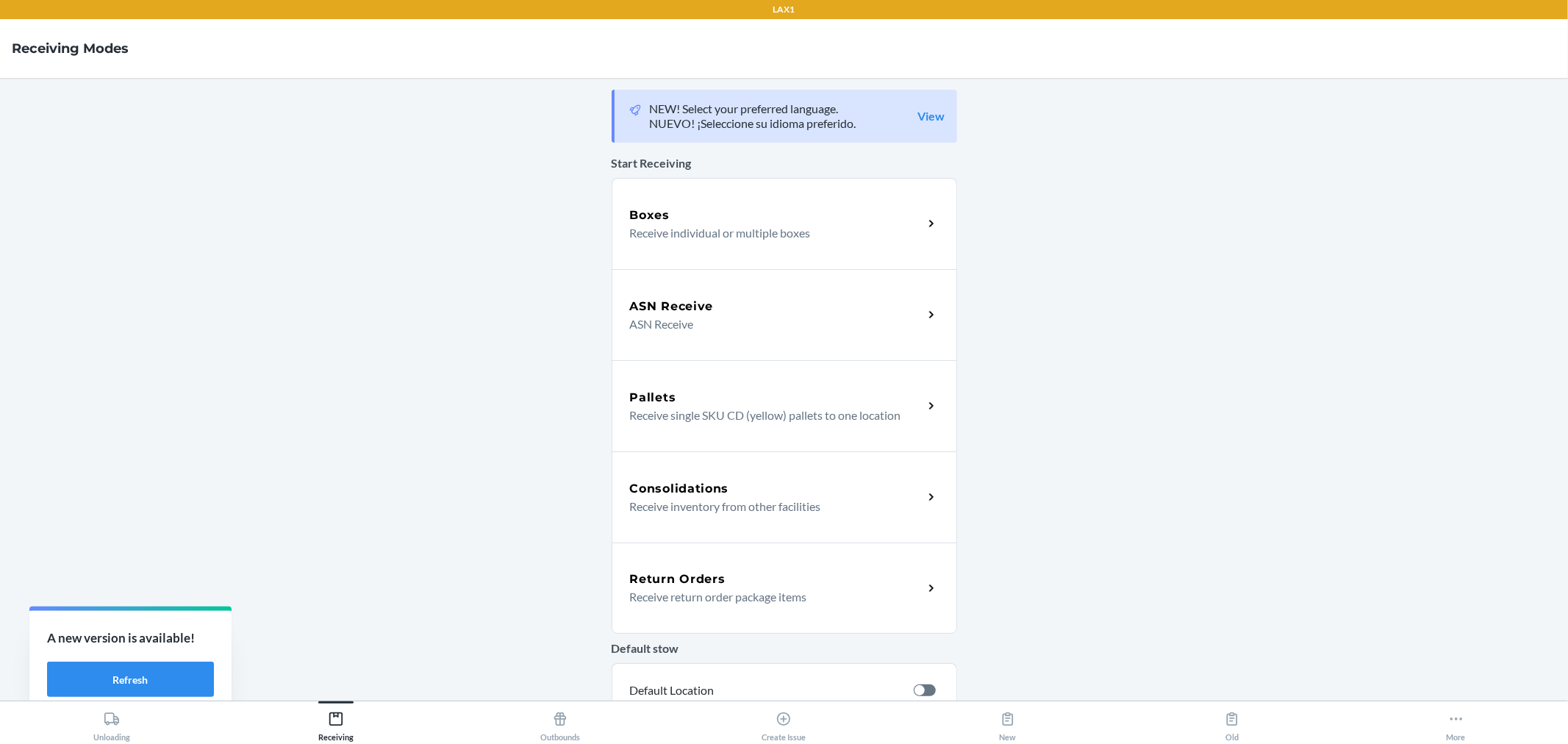 click on "Boxes Receive individual or multiple boxes" at bounding box center [784, 223] 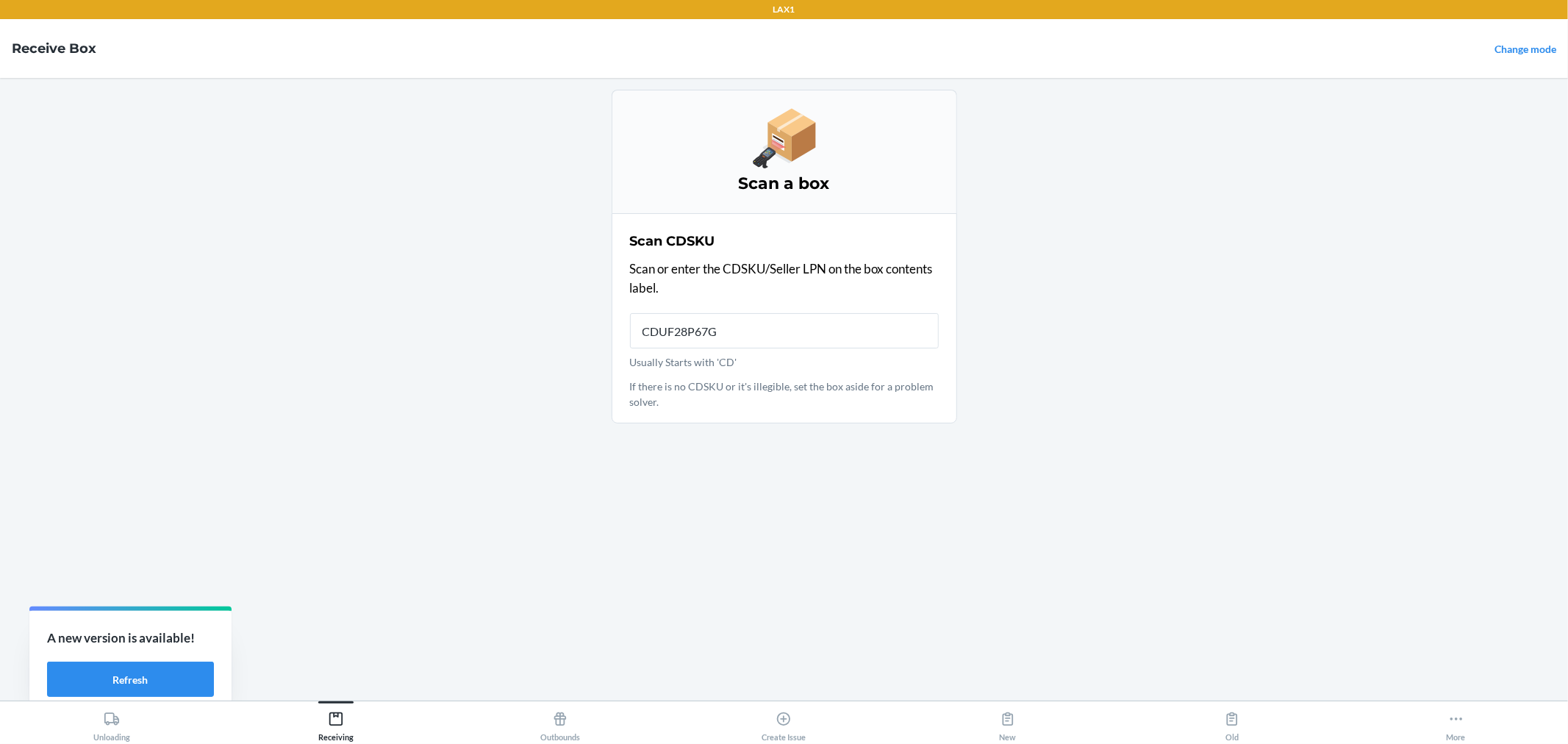 type on "CDUF28P67GL" 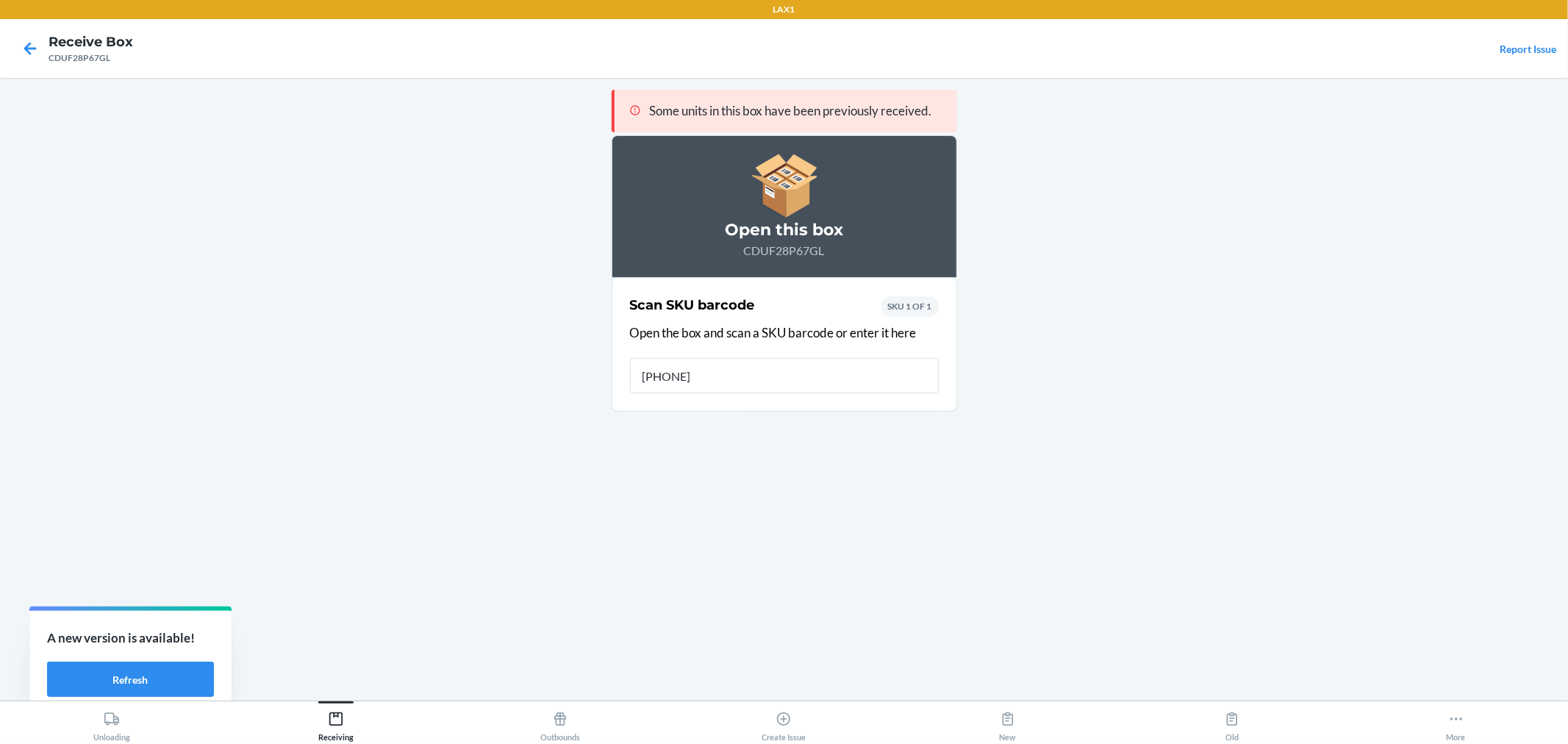 type on "840229528684" 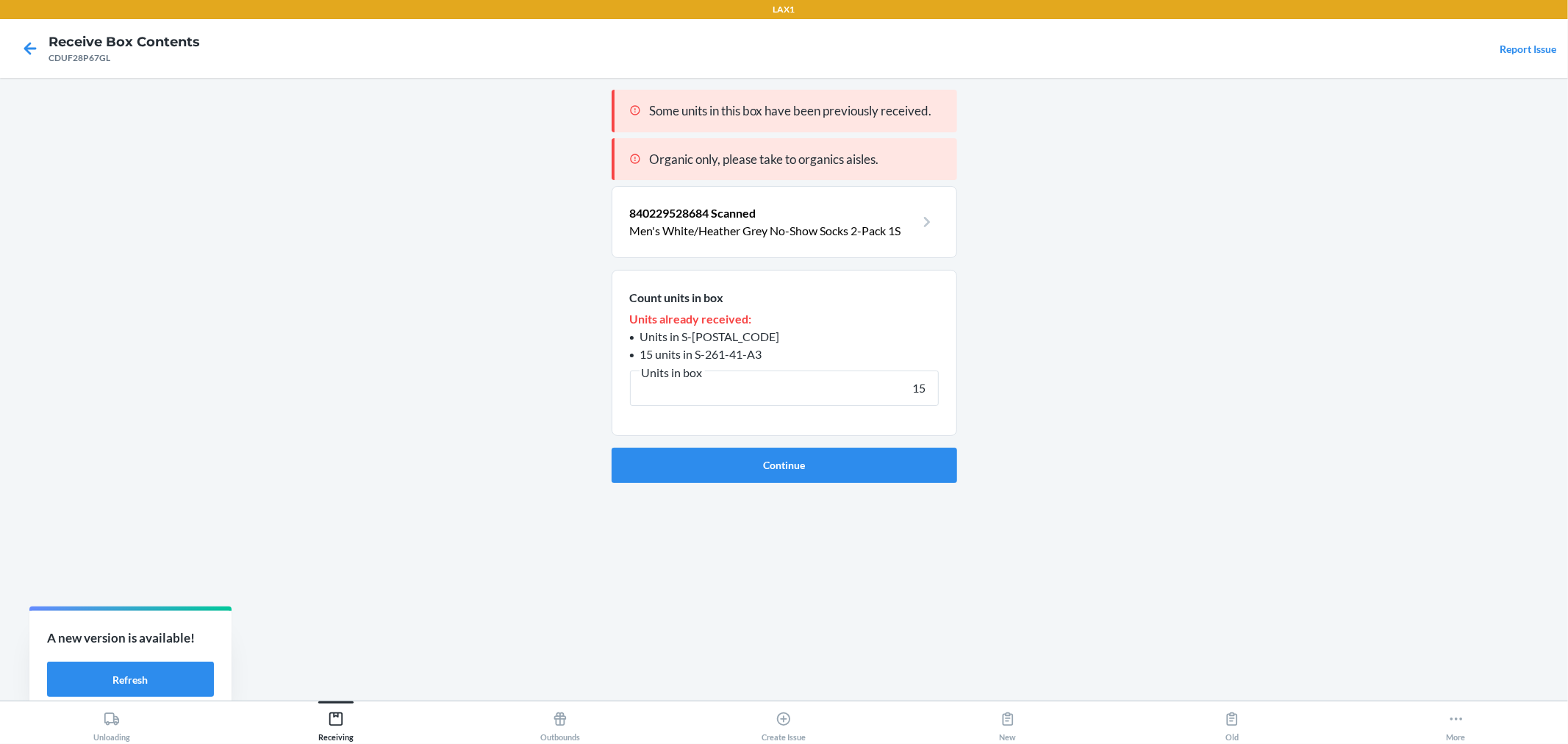 type on "15" 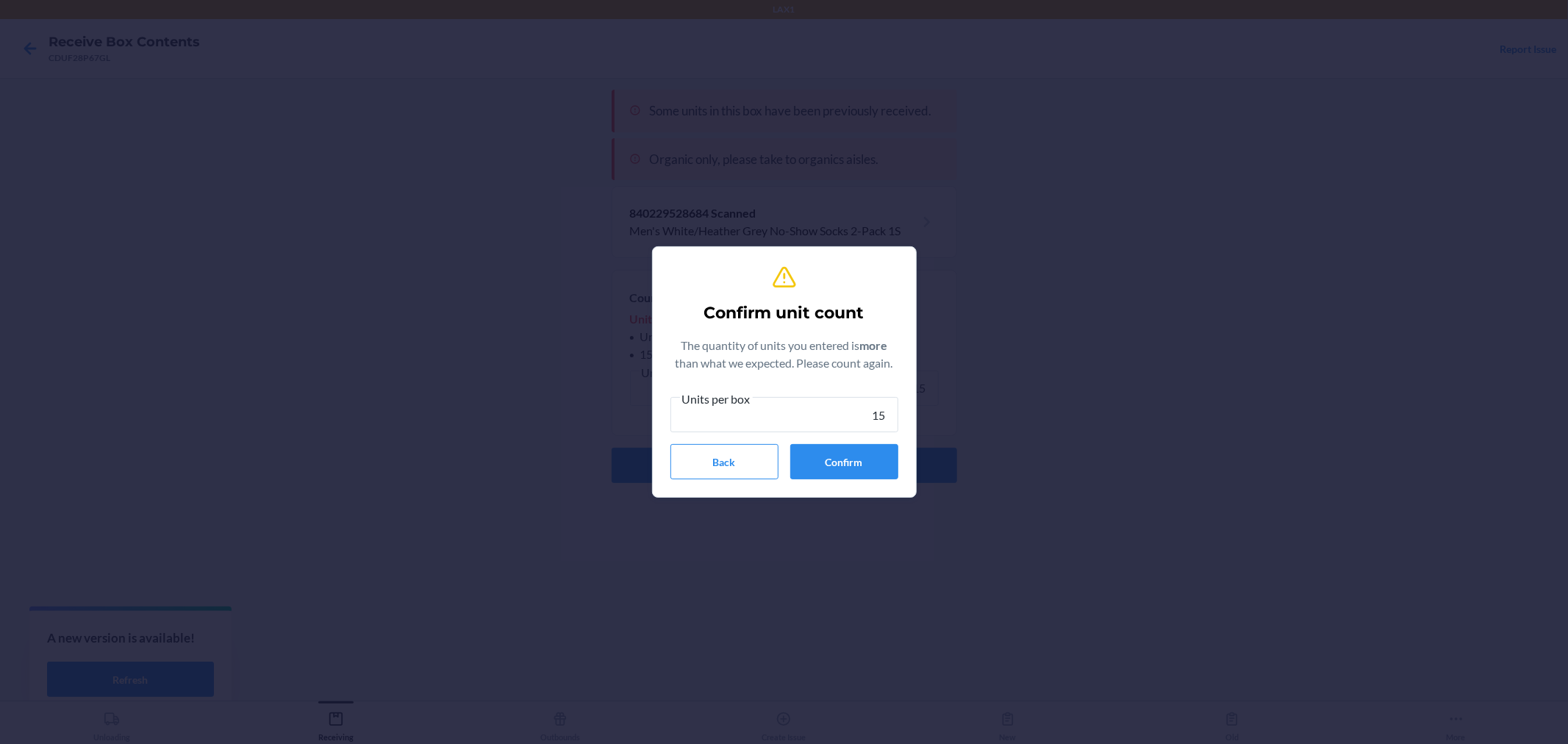 type on "15" 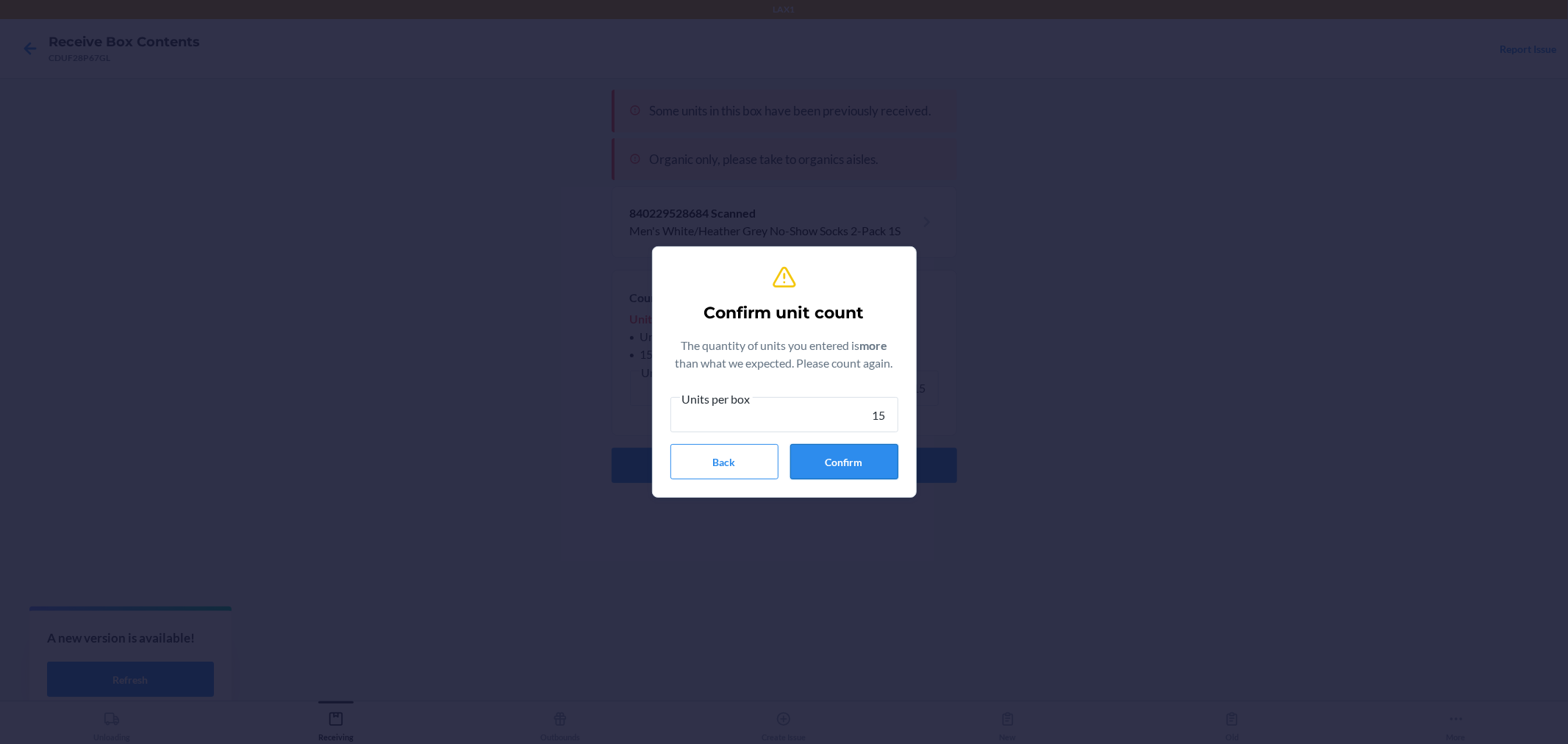 drag, startPoint x: 864, startPoint y: 431, endPoint x: 863, endPoint y: 444, distance: 13.038405 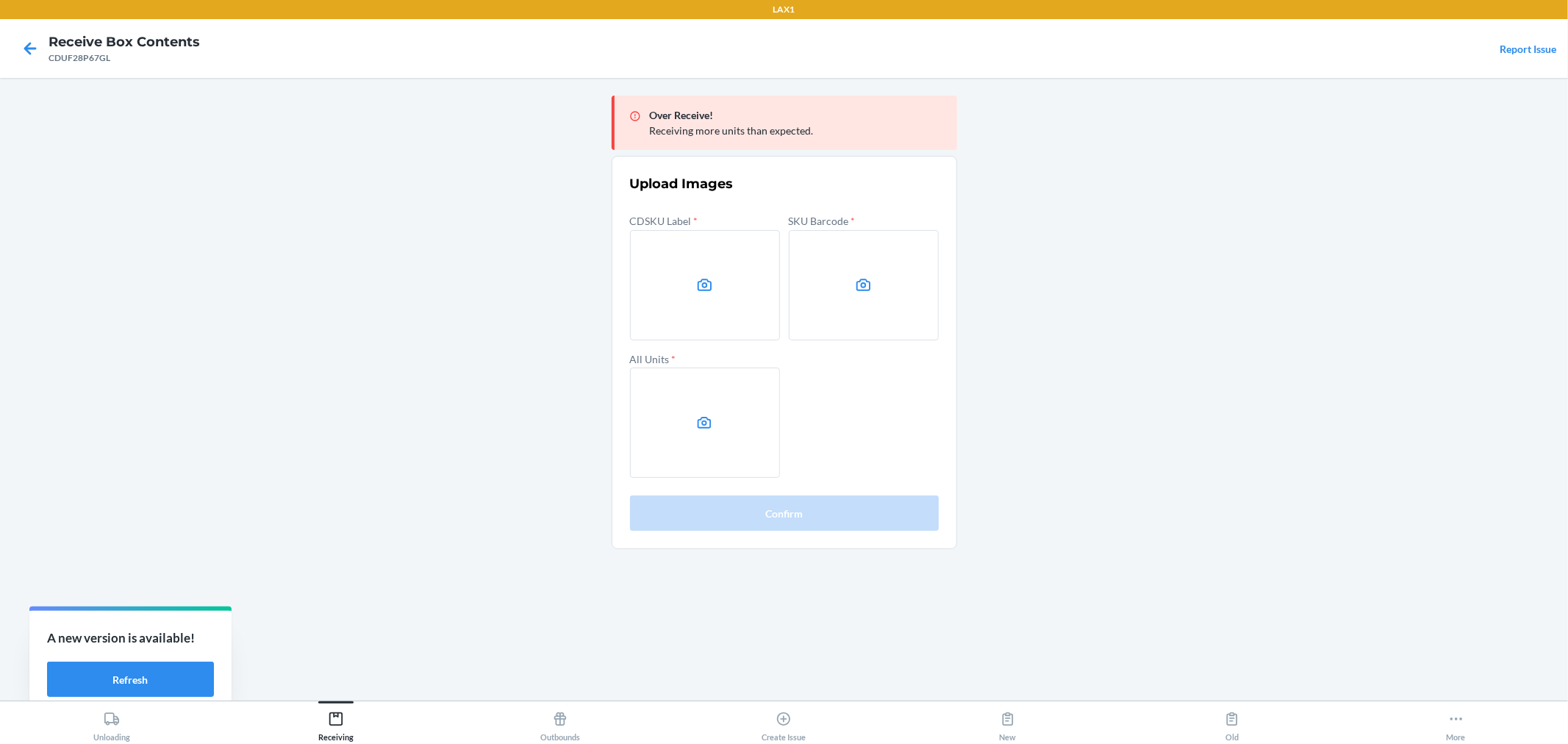click at bounding box center (705, 285) 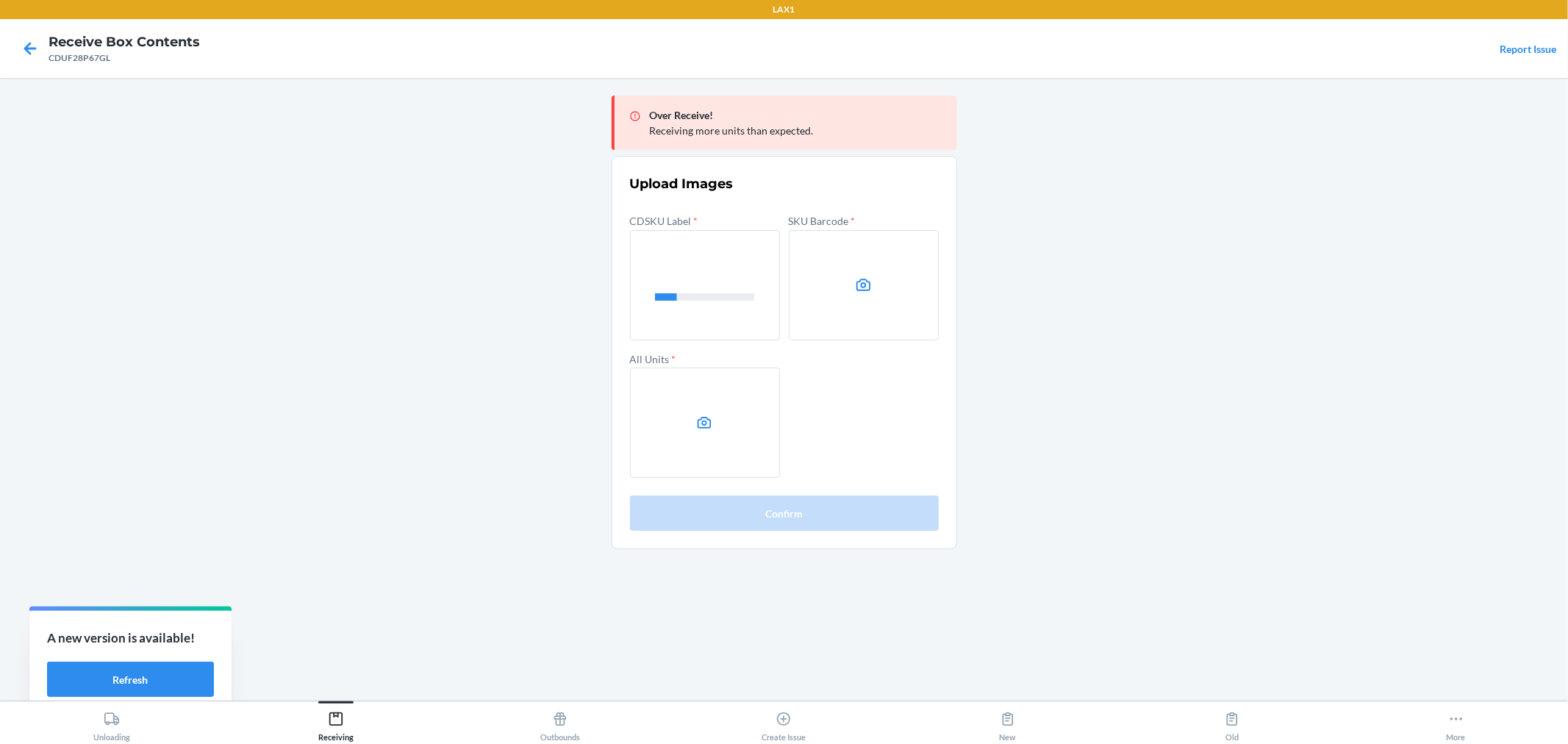 click at bounding box center [864, 285] 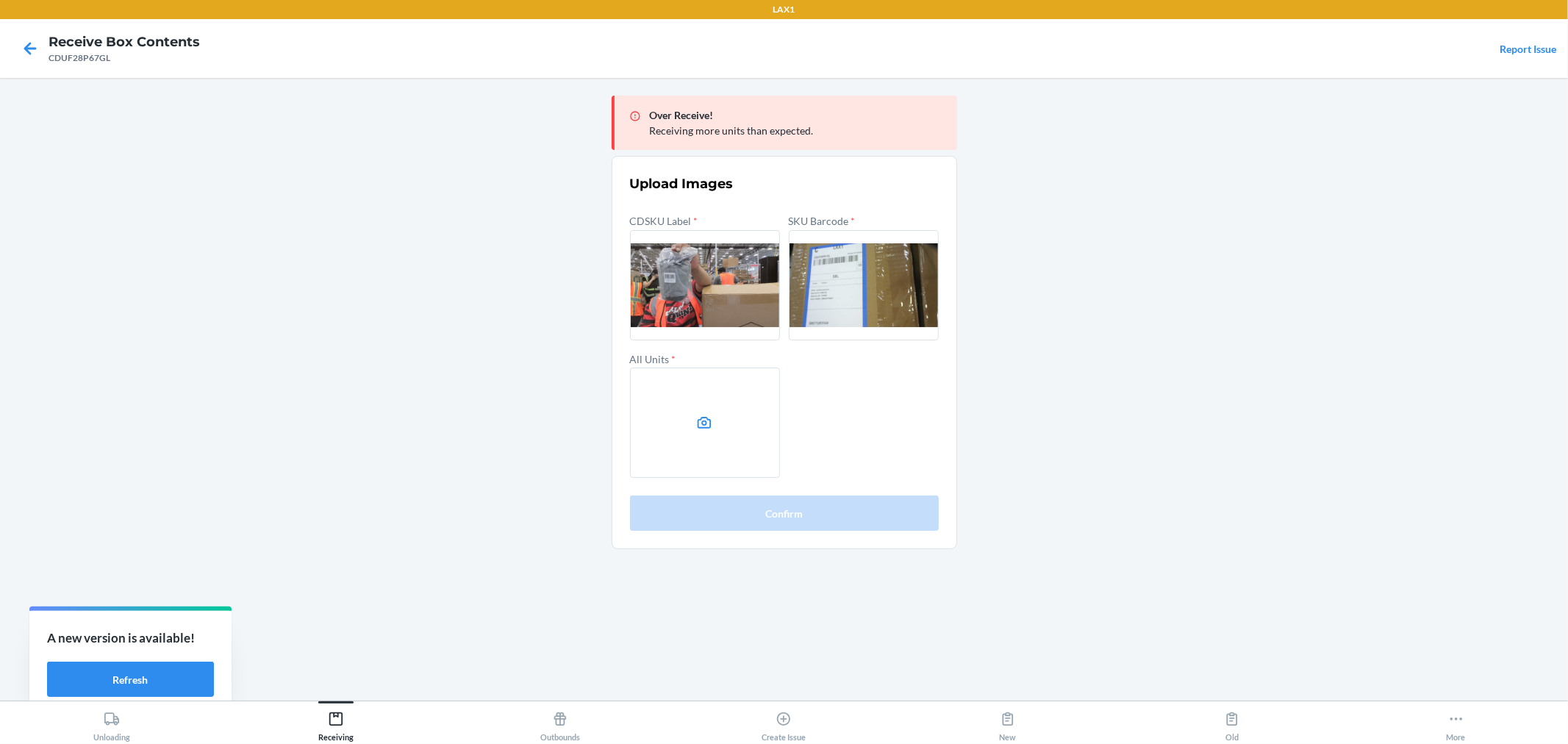 click at bounding box center (705, 285) 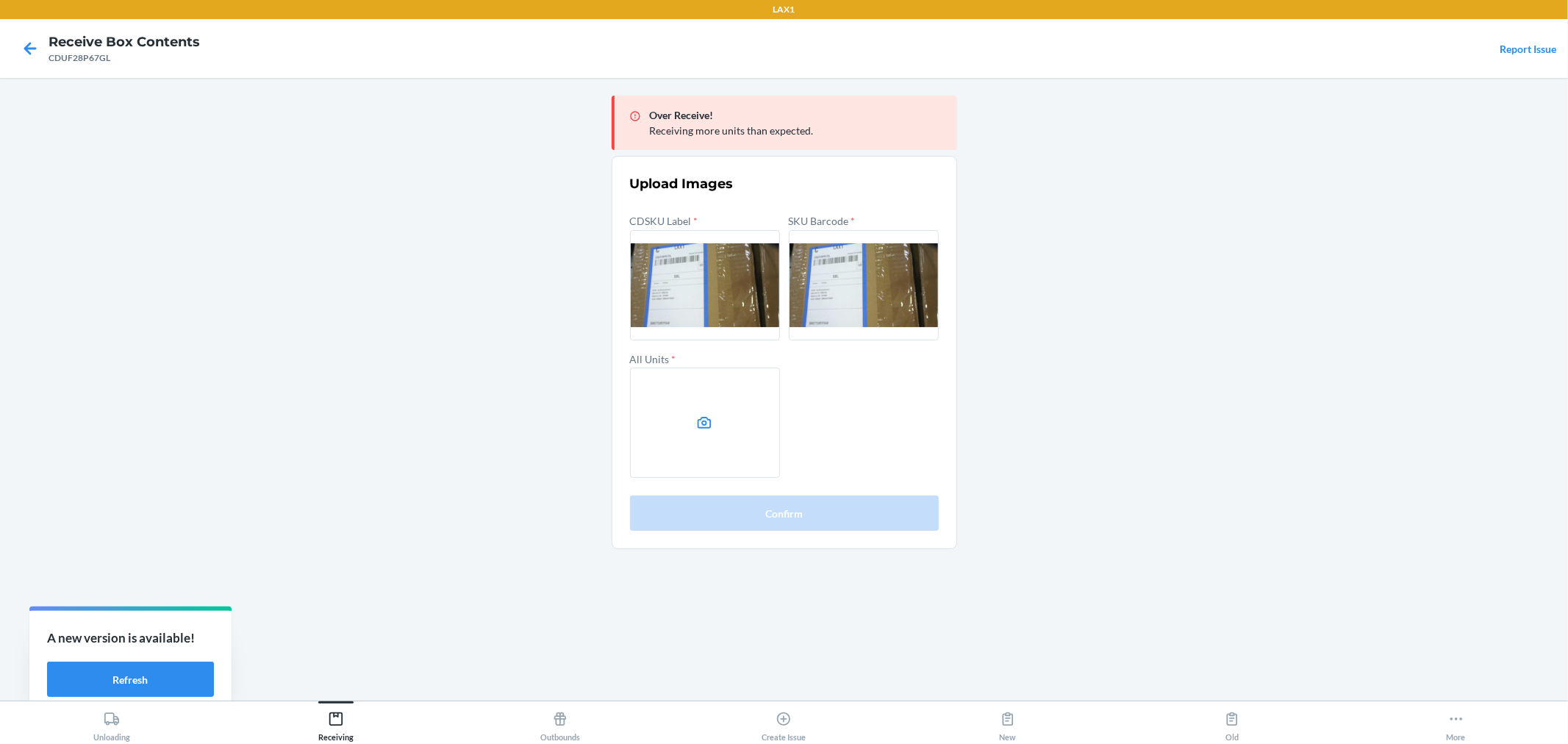 click at bounding box center [864, 285] 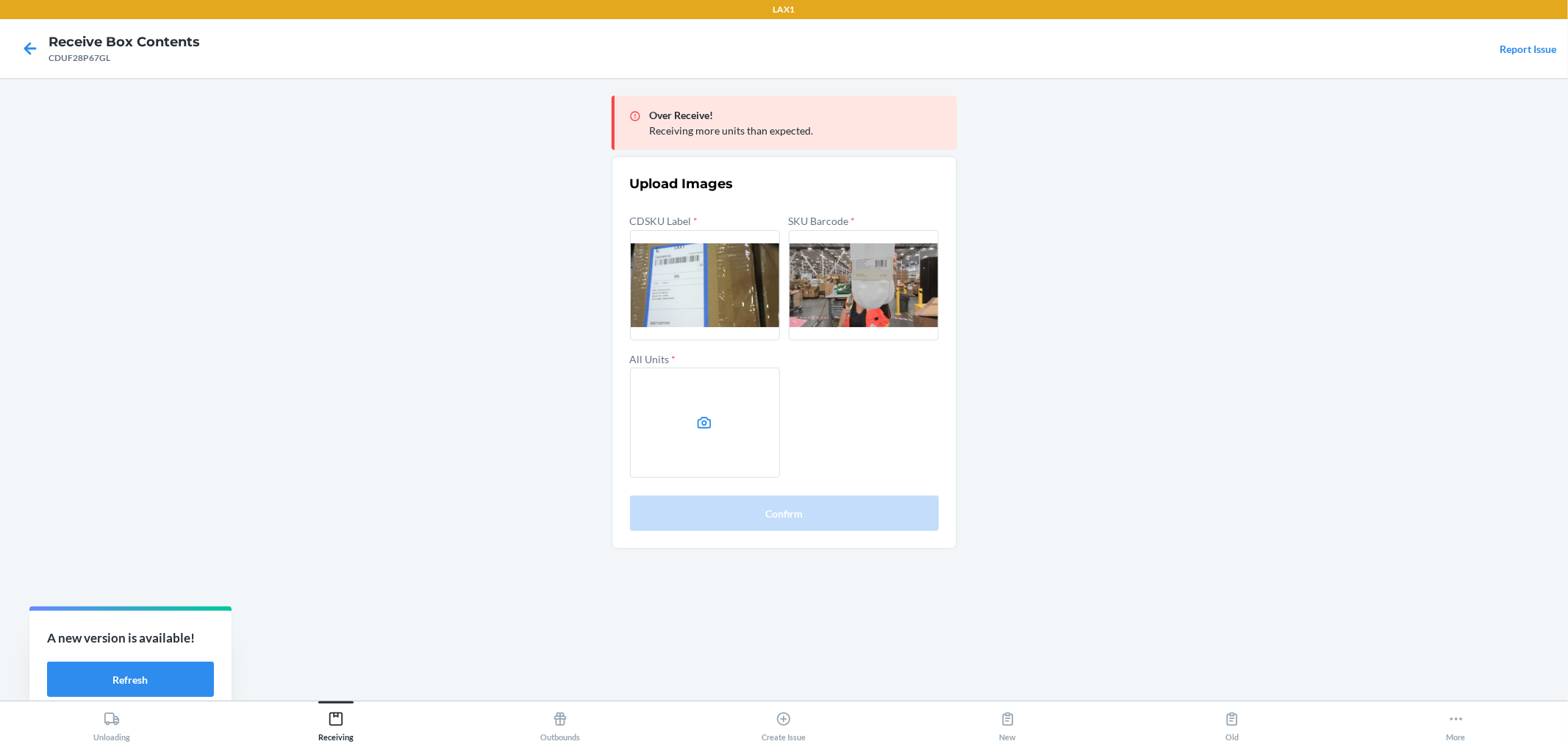 click at bounding box center [705, 423] 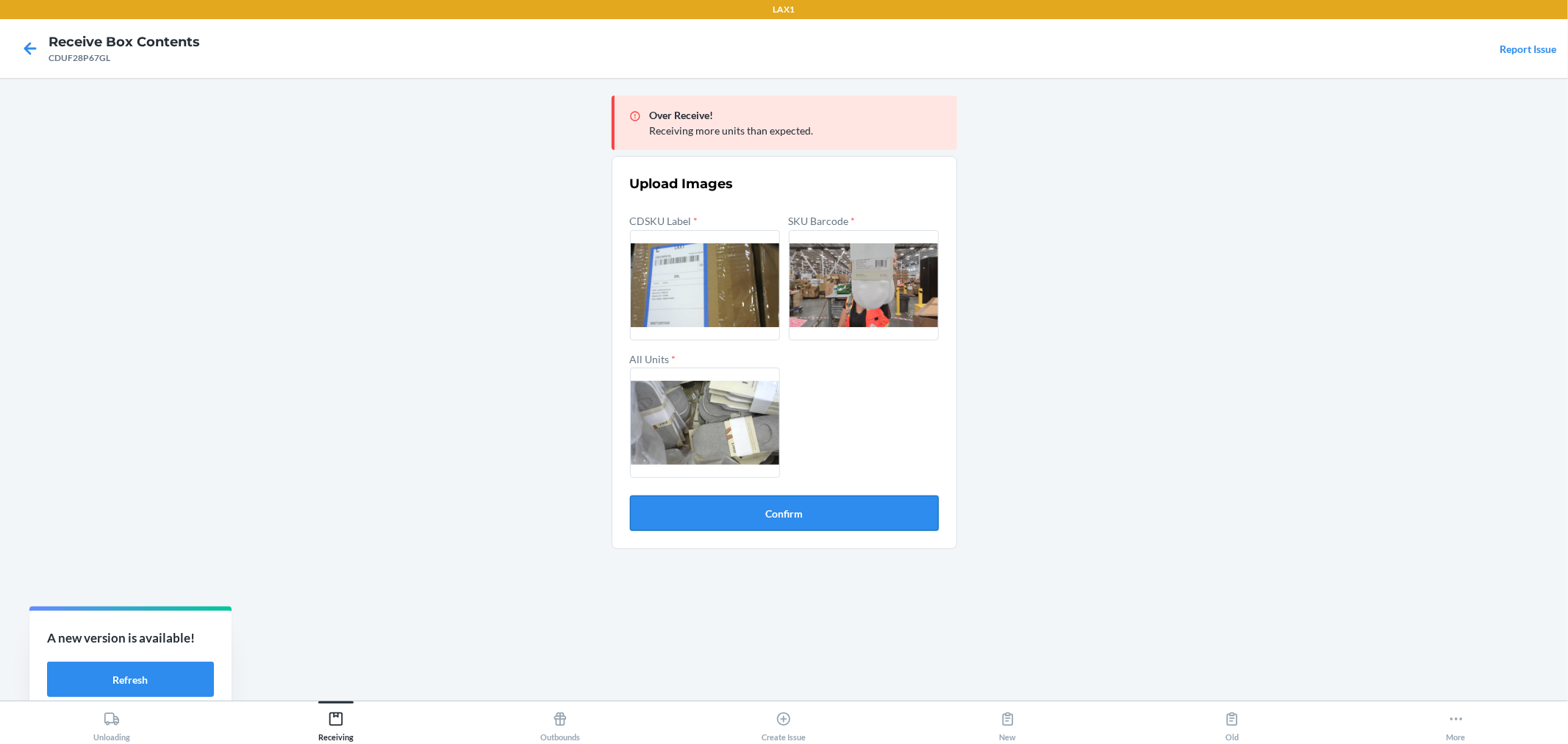 click on "Confirm" at bounding box center (784, 513) 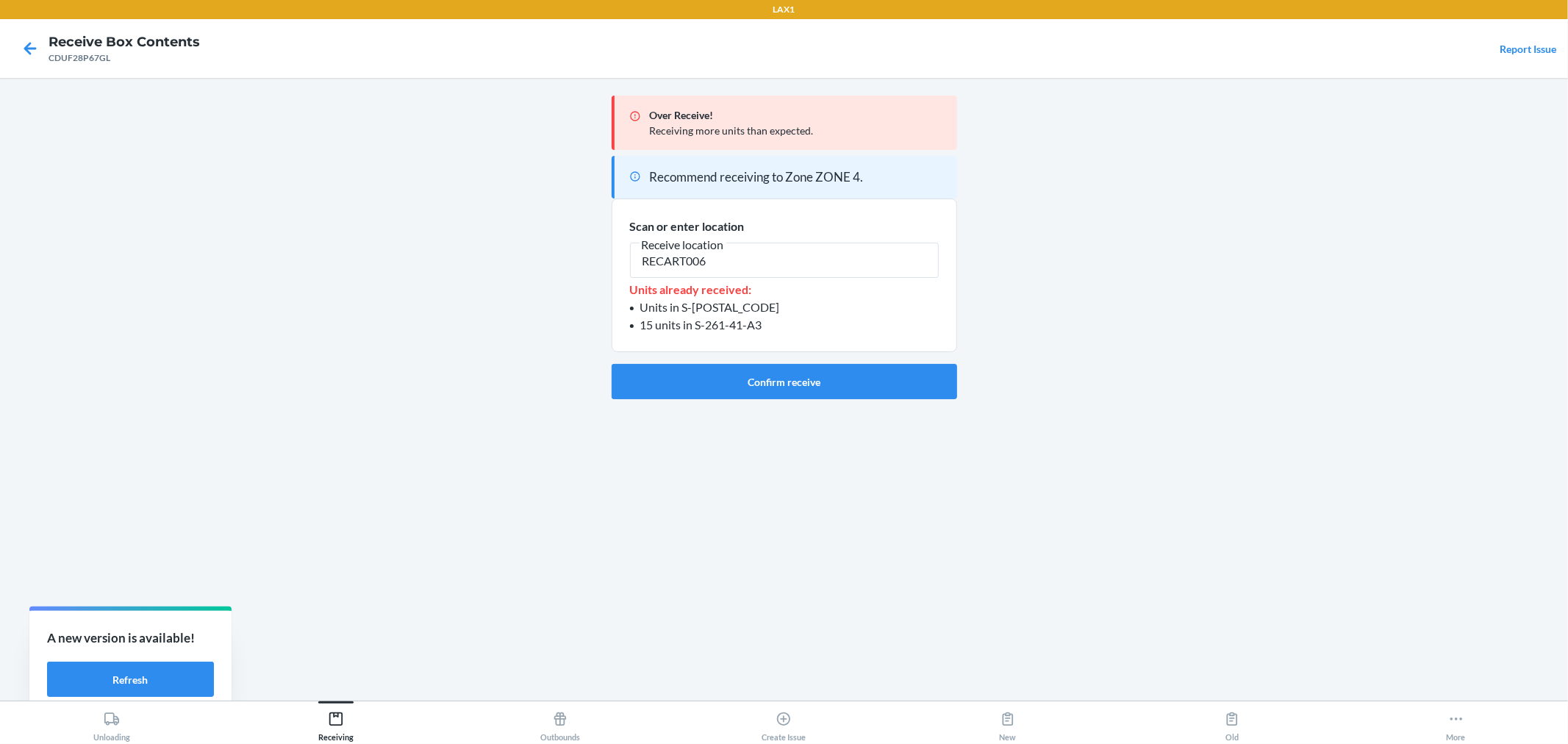 type on "RECART006" 